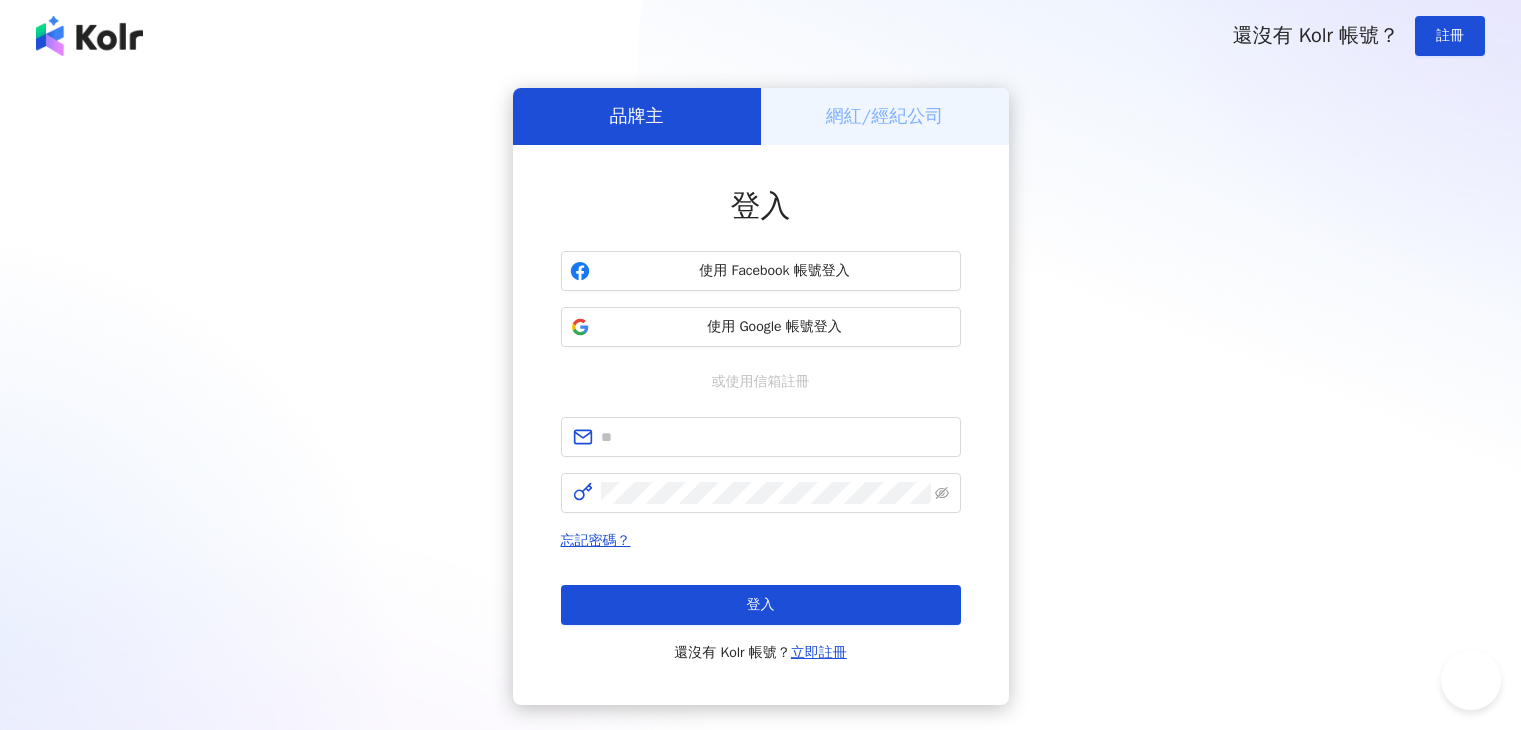 scroll, scrollTop: 0, scrollLeft: 0, axis: both 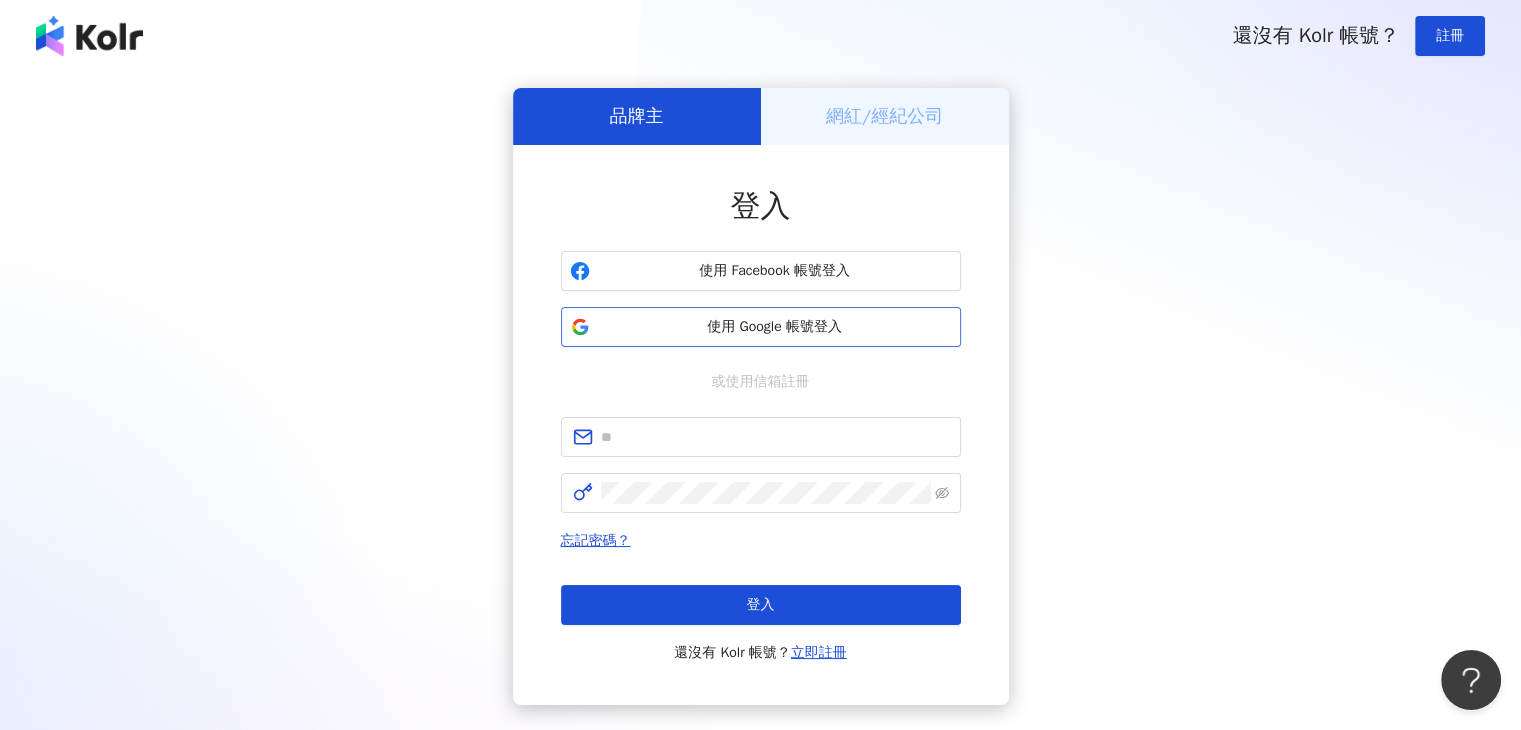 click on "使用 Google 帳號登入" at bounding box center [775, 327] 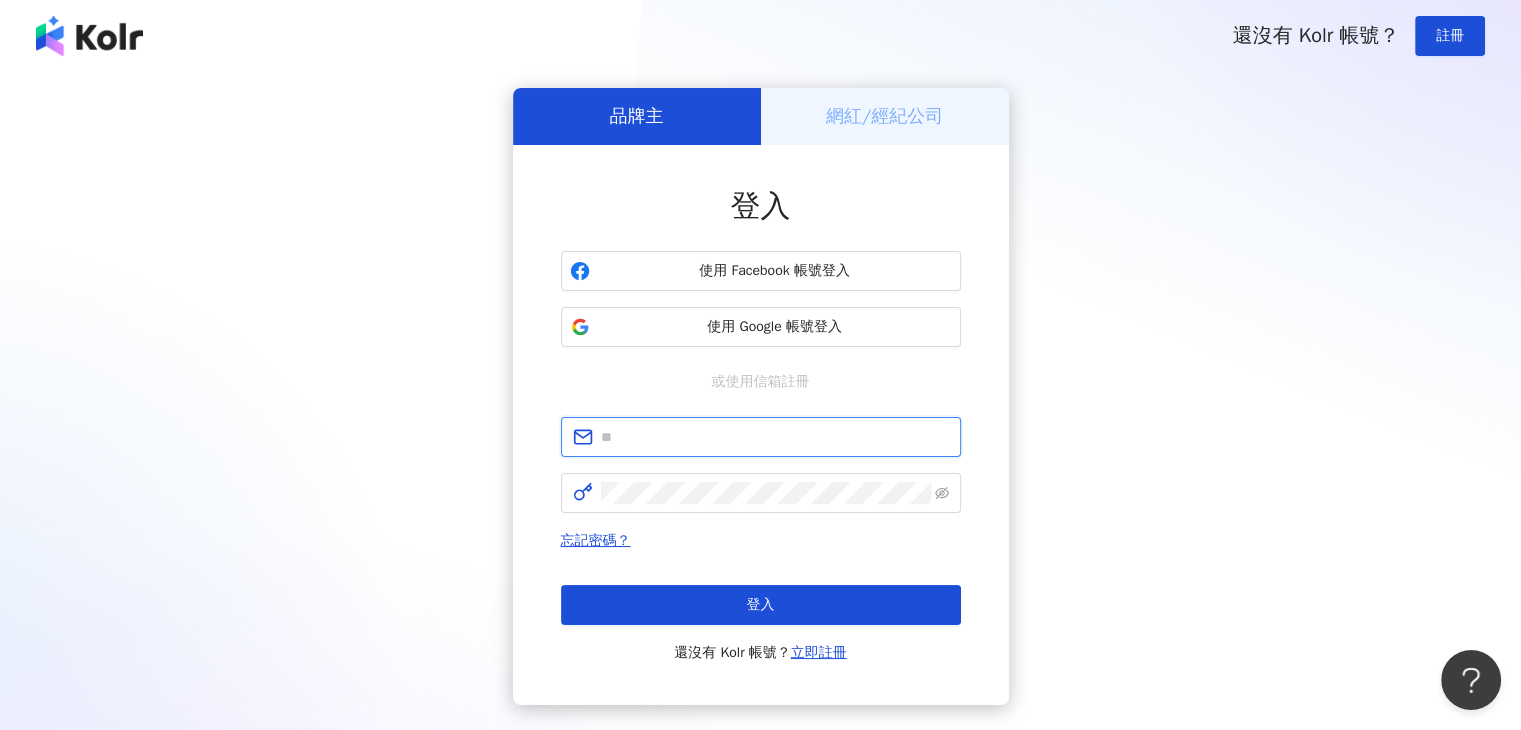click at bounding box center [775, 437] 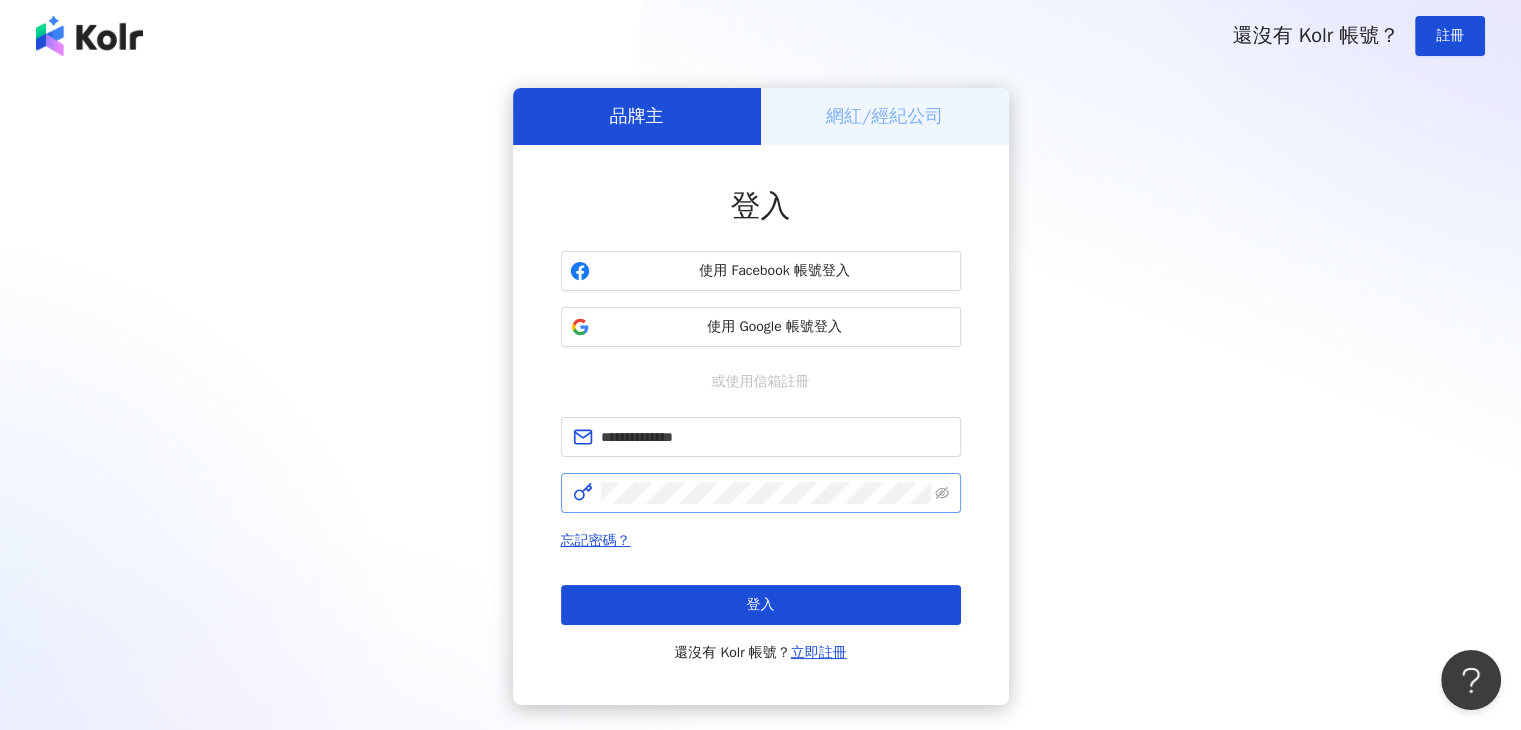 click at bounding box center [761, 493] 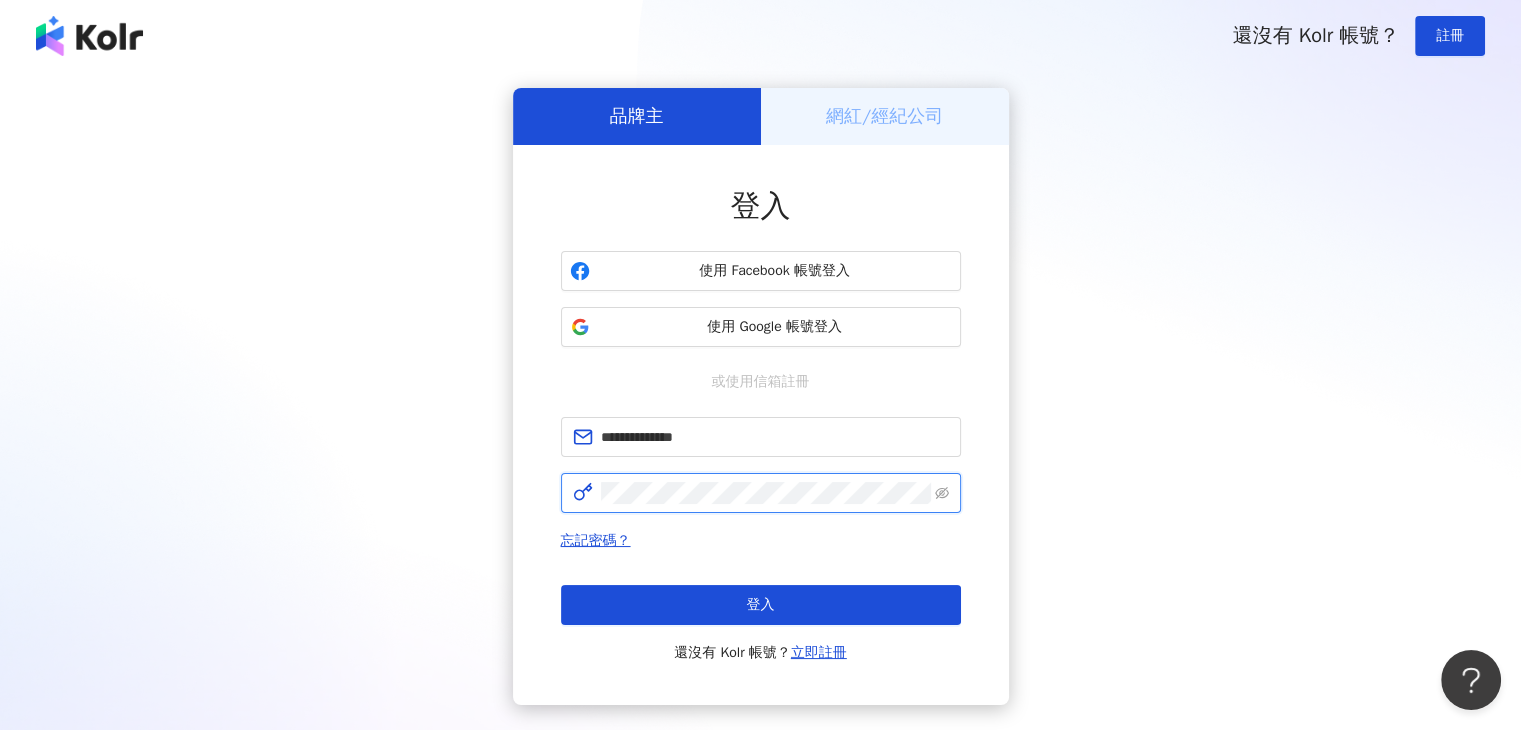 click on "登入" at bounding box center (761, 605) 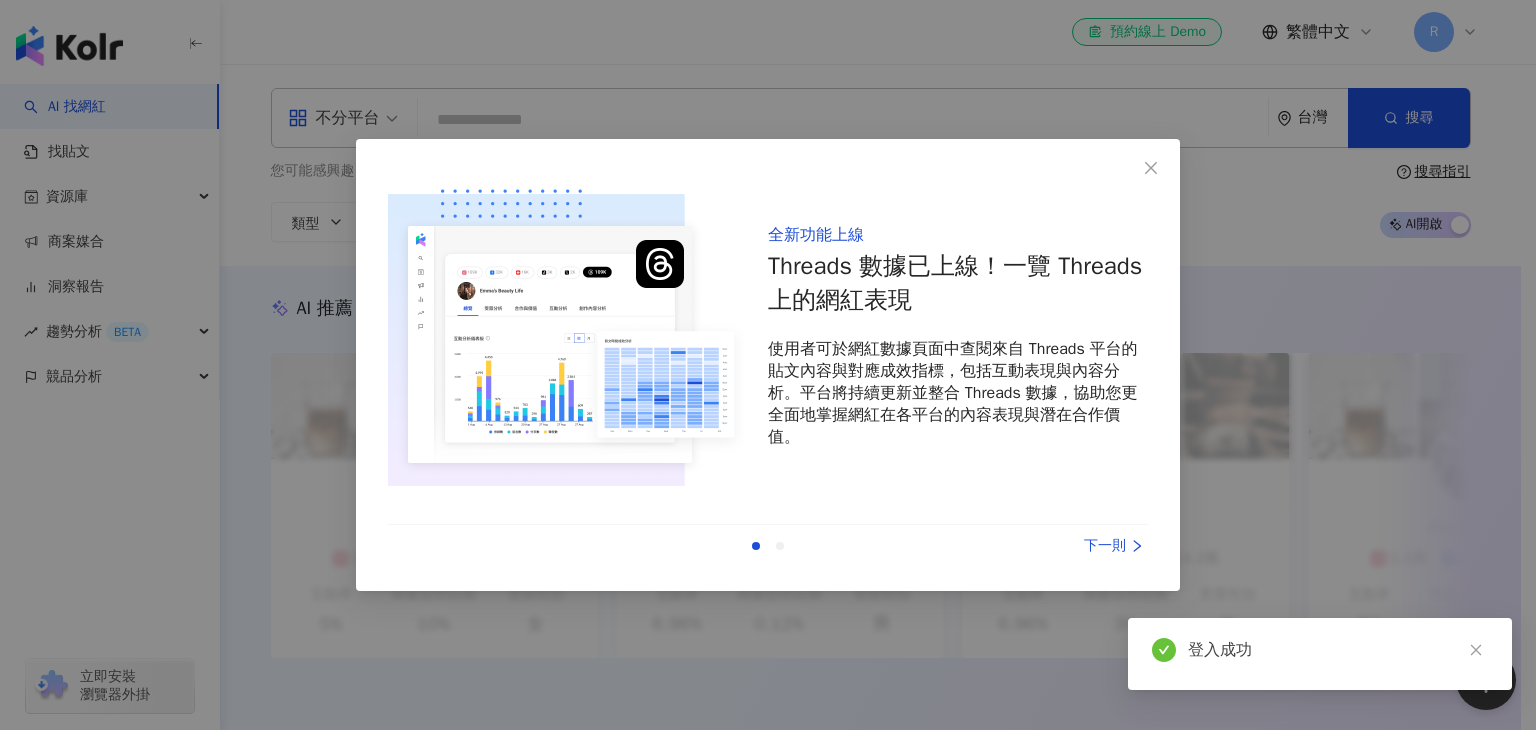 click on "下一則" at bounding box center (1073, 546) 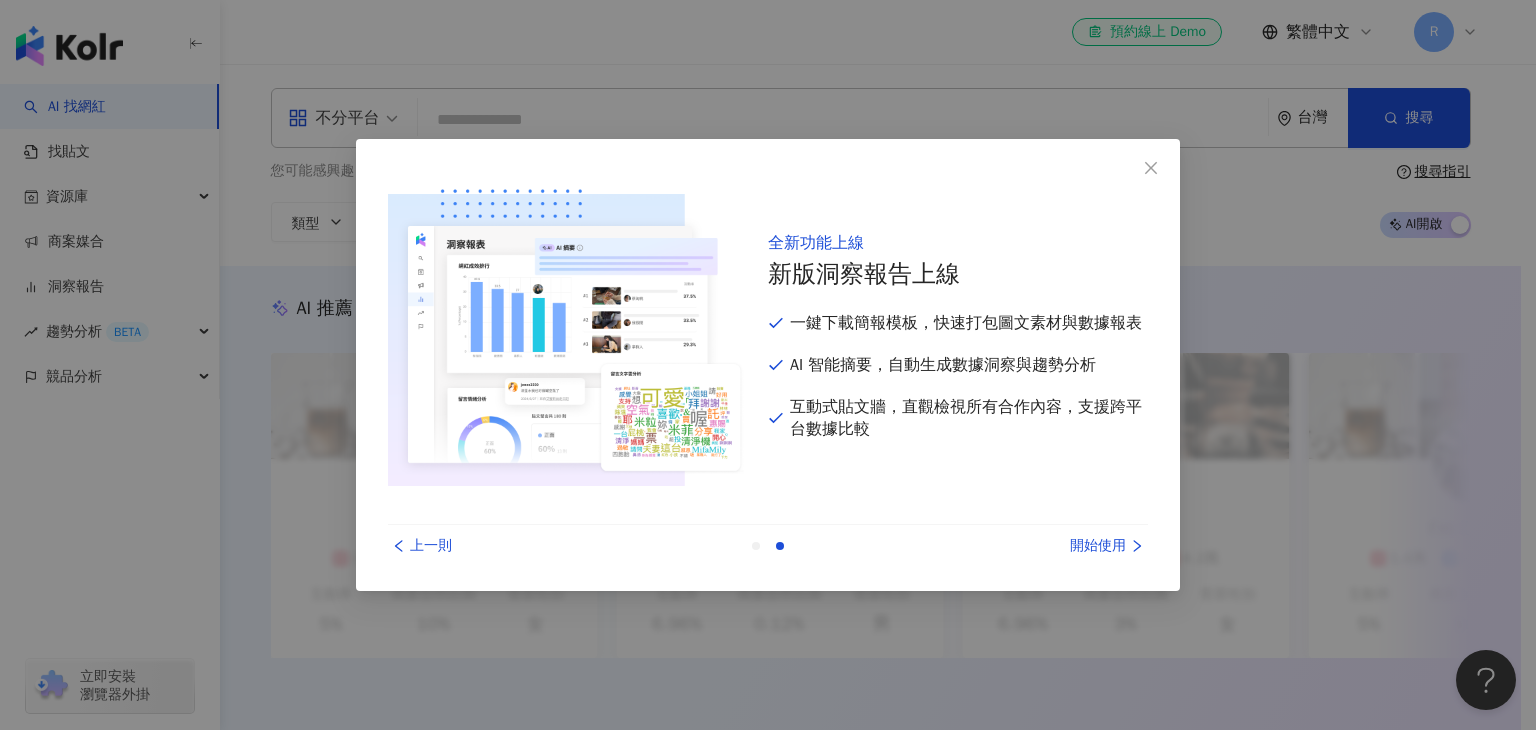 click on "全新功能上線 新版洞察報告上線 一鍵下載簡報模板，快速打包圖文素材與數據報表 AI 智能摘要，自動生成數據洞察與趨勢分析 互動式貼文牆，直觀檢視所有合作內容，支援跨平台數據比較 上一則 開始使用" at bounding box center (768, 365) 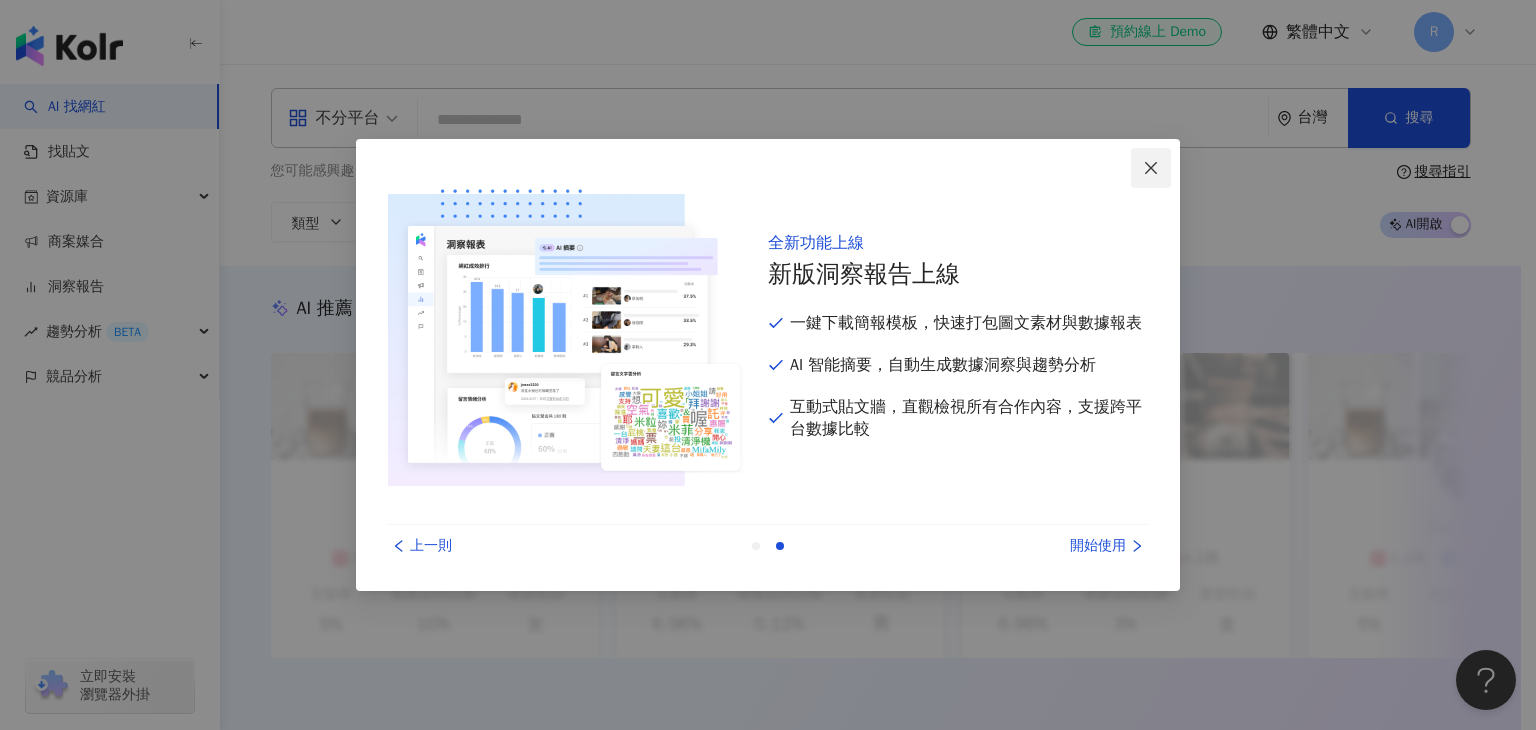 click 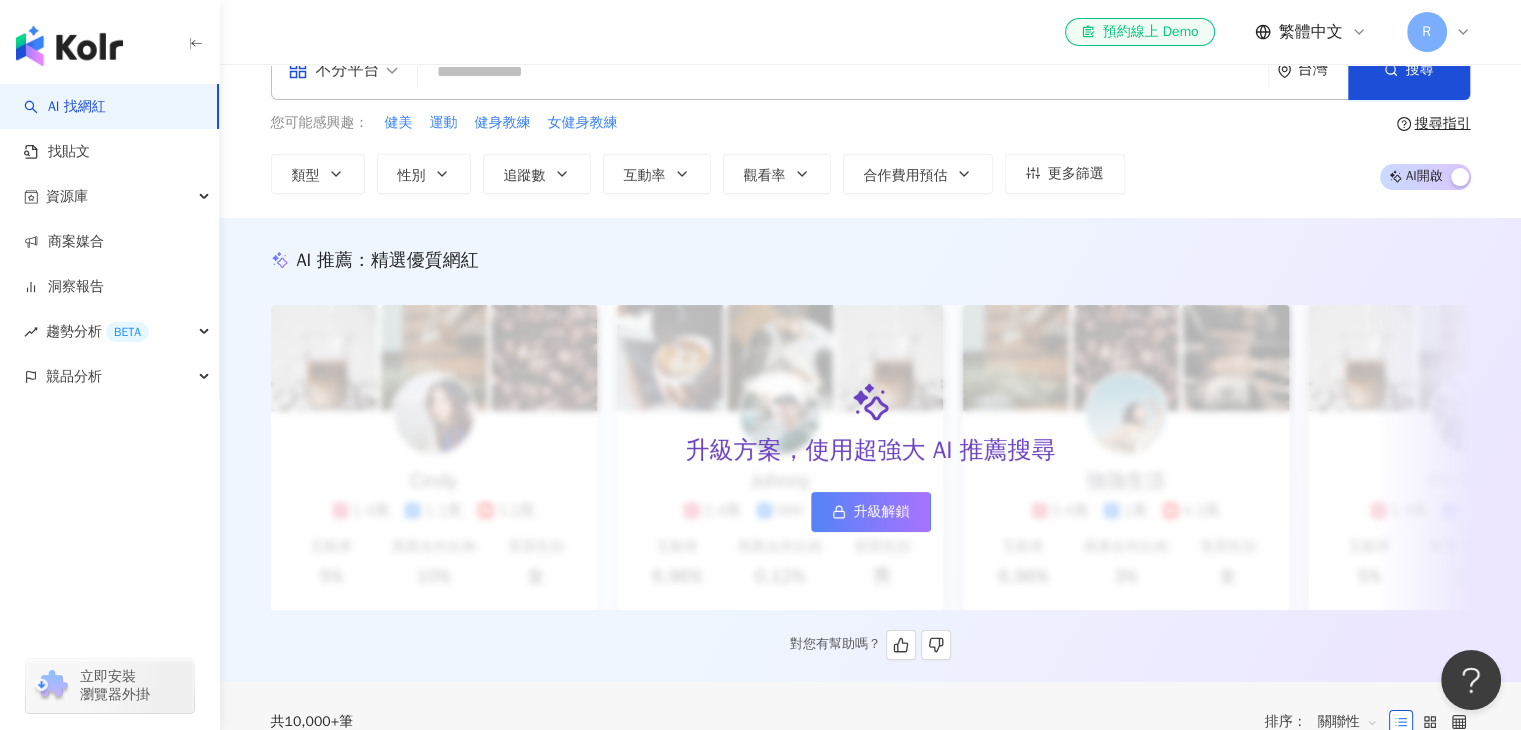 scroll, scrollTop: 0, scrollLeft: 0, axis: both 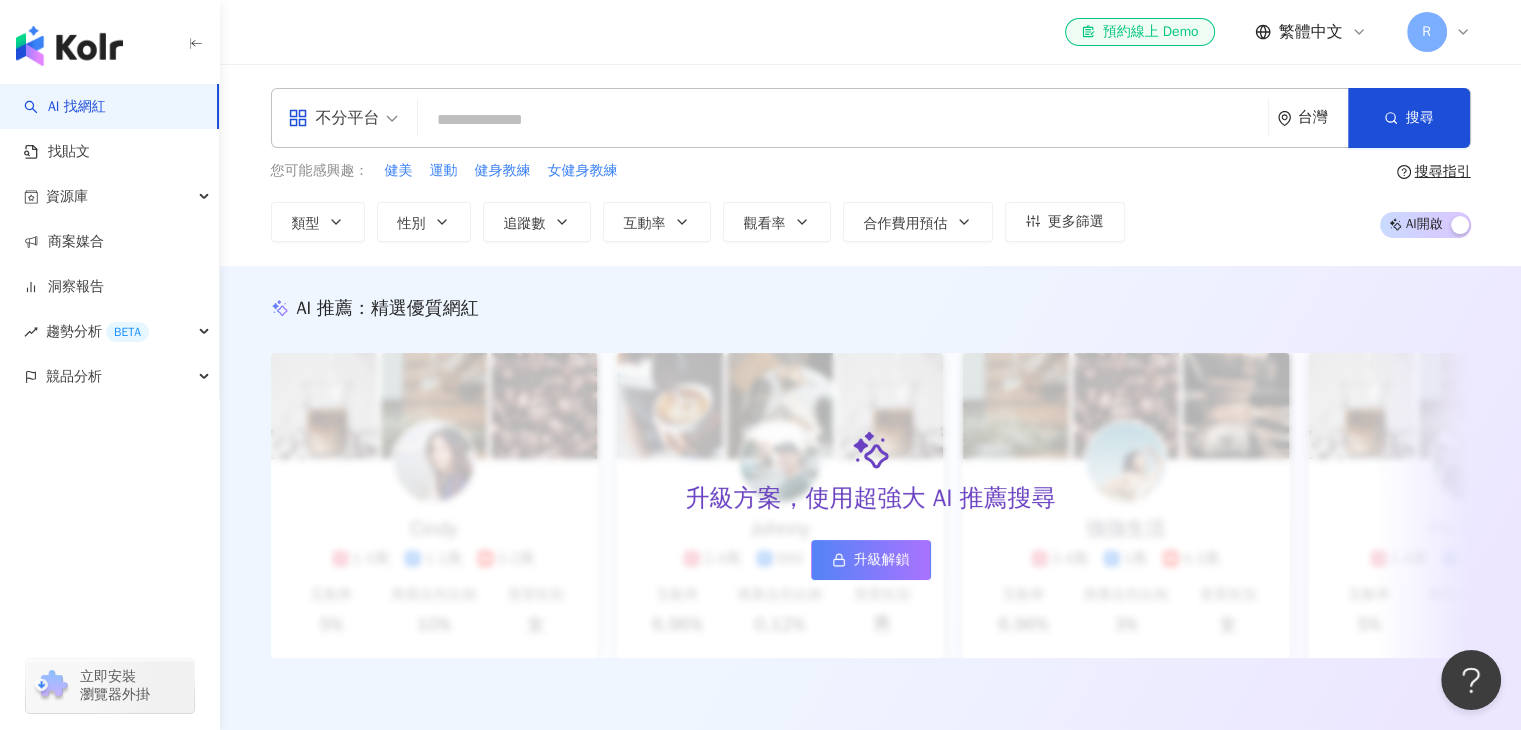 click at bounding box center (343, 118) 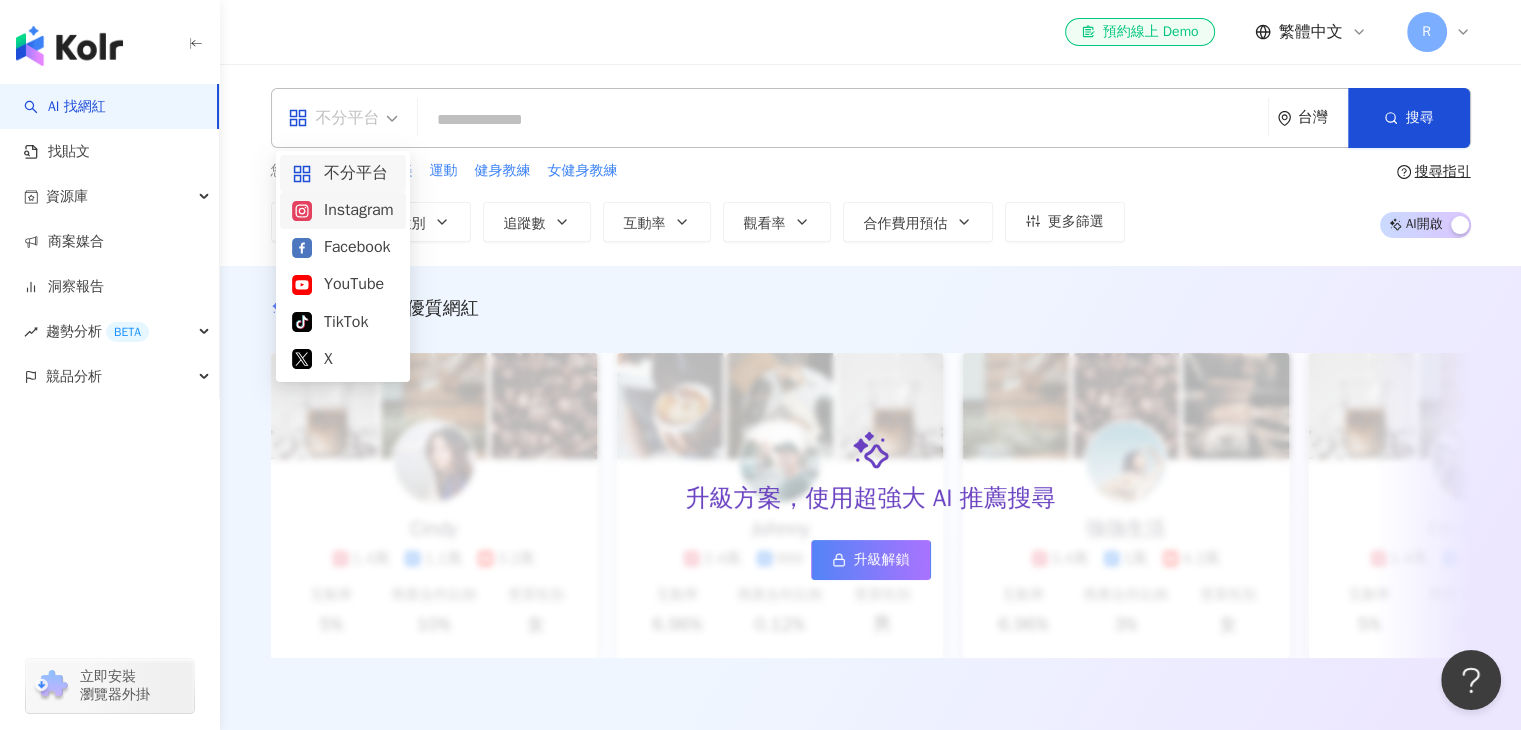 click on "Instagram" at bounding box center [343, 210] 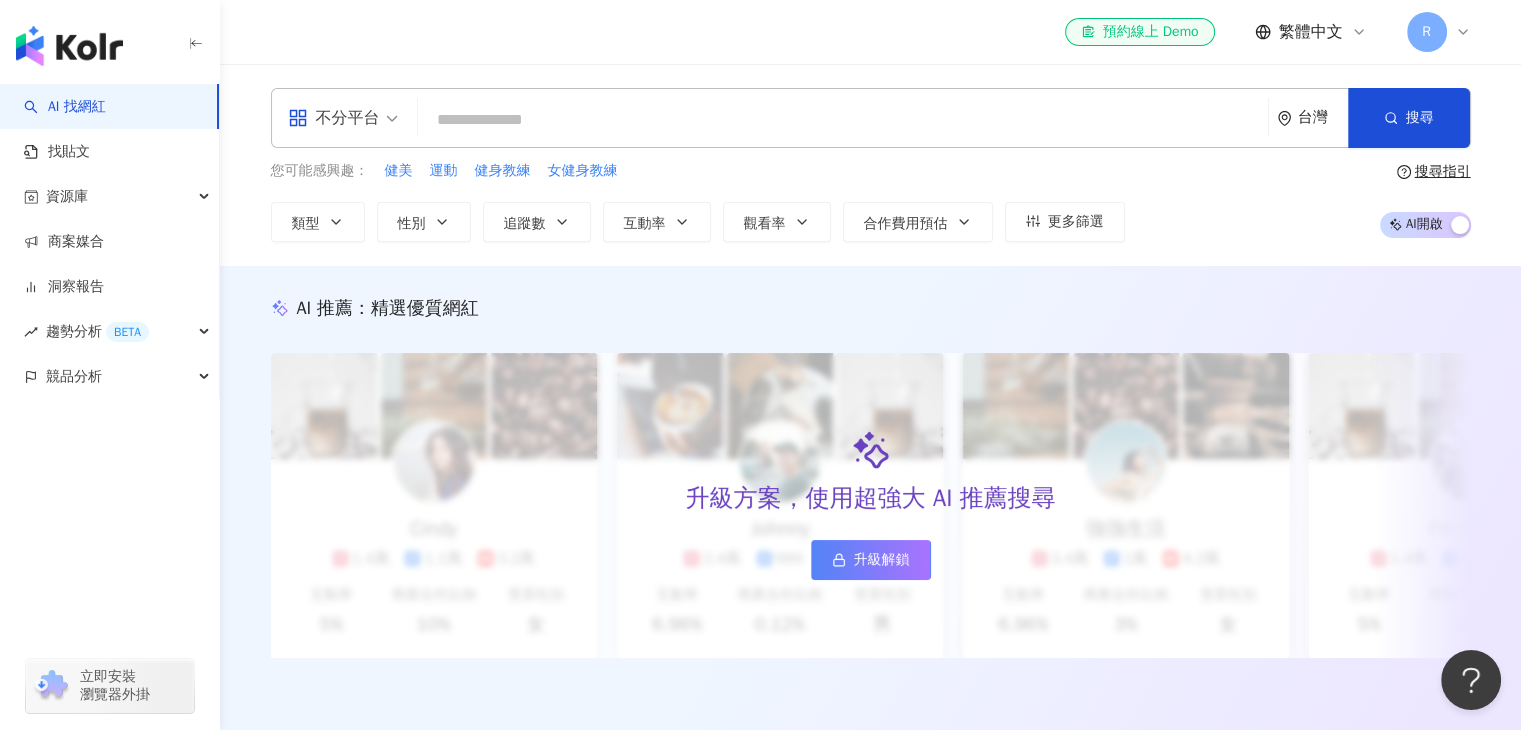 click at bounding box center (843, 120) 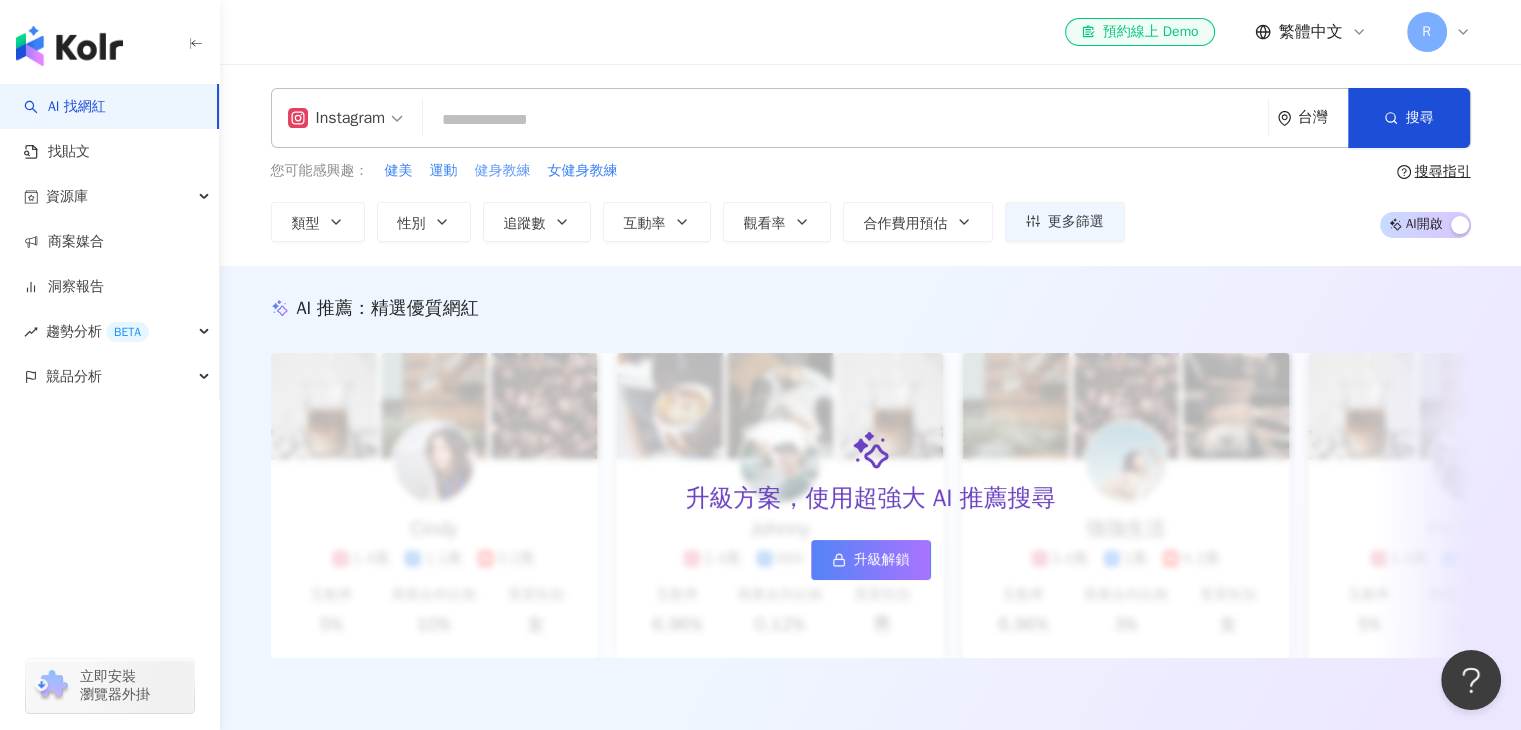 click on "健身教練" at bounding box center (503, 171) 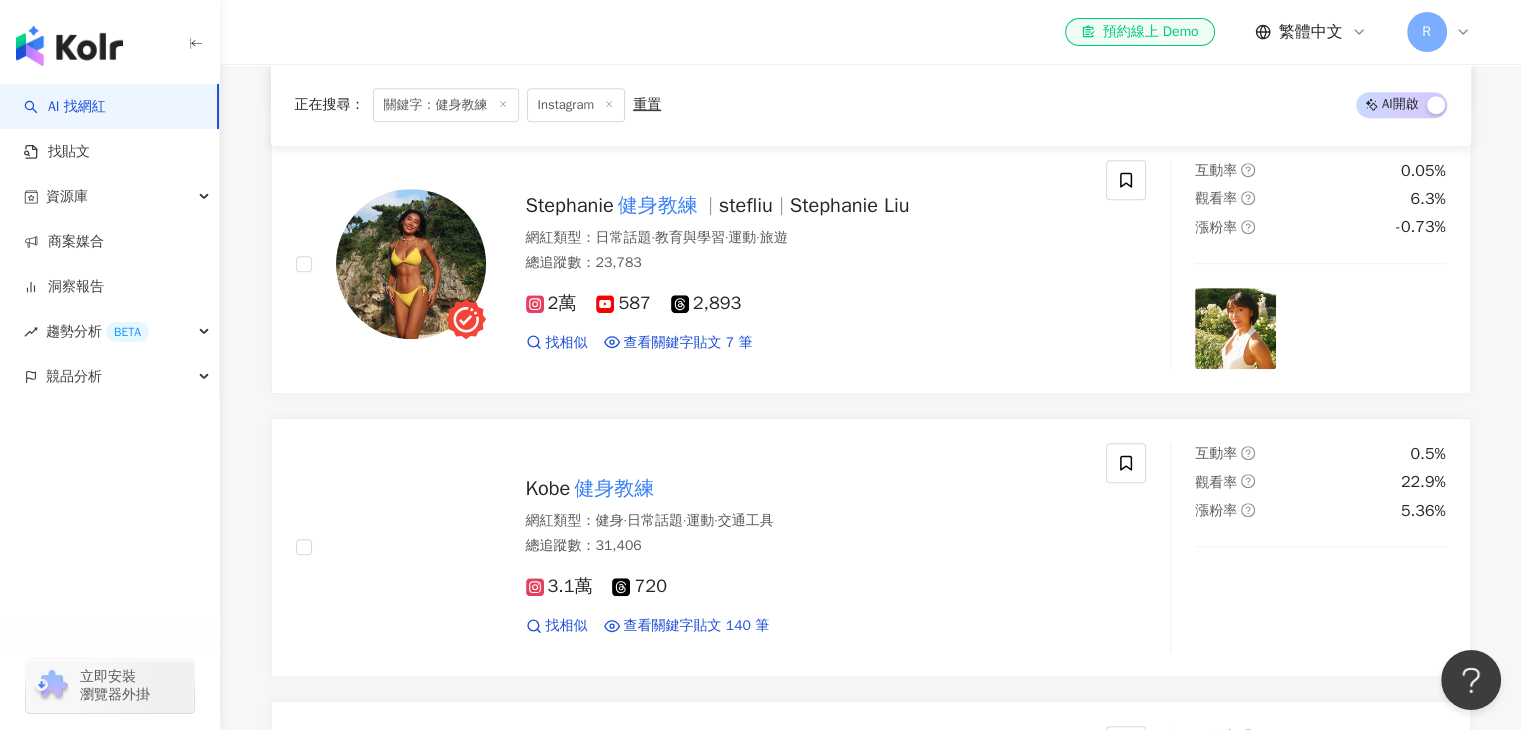 scroll, scrollTop: 900, scrollLeft: 0, axis: vertical 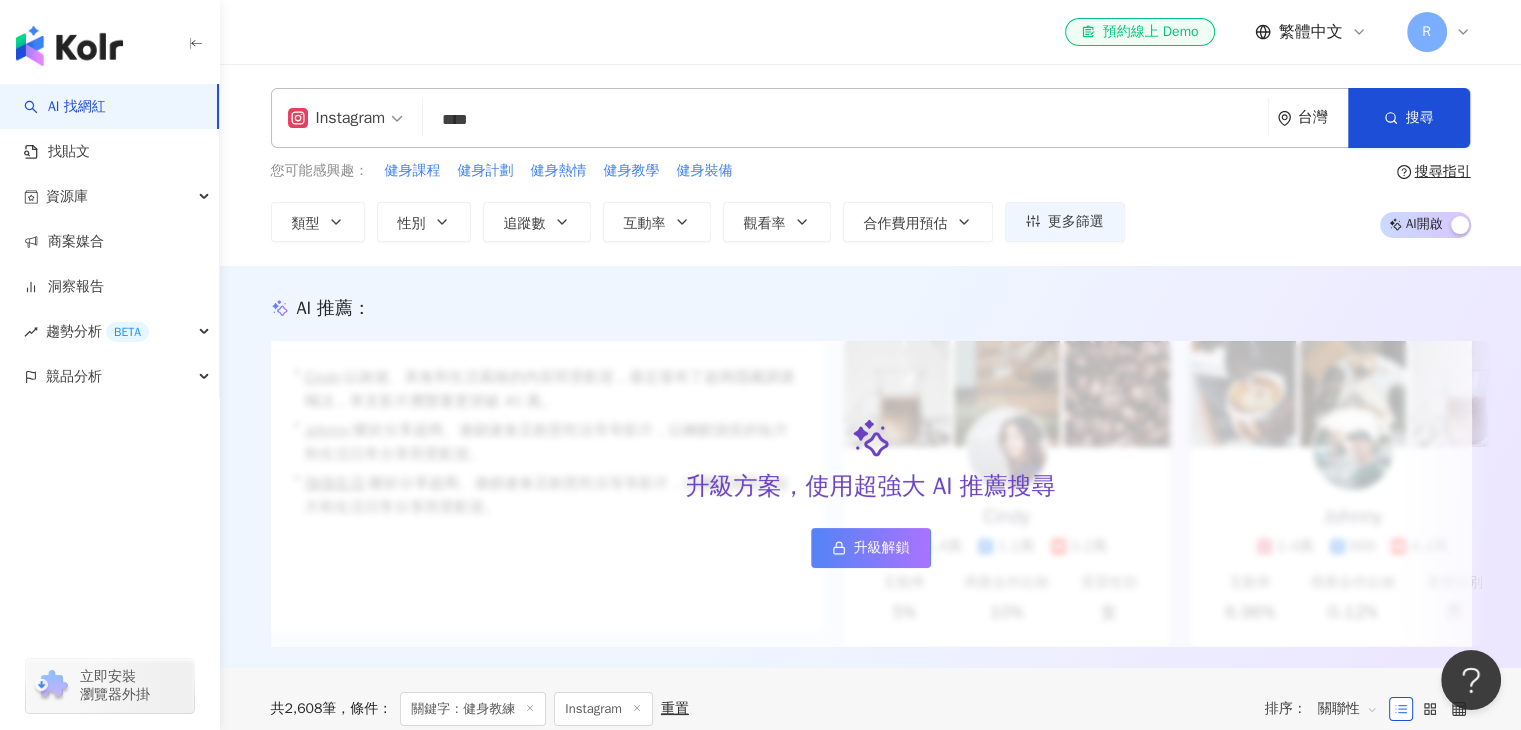 click on "****" at bounding box center [845, 120] 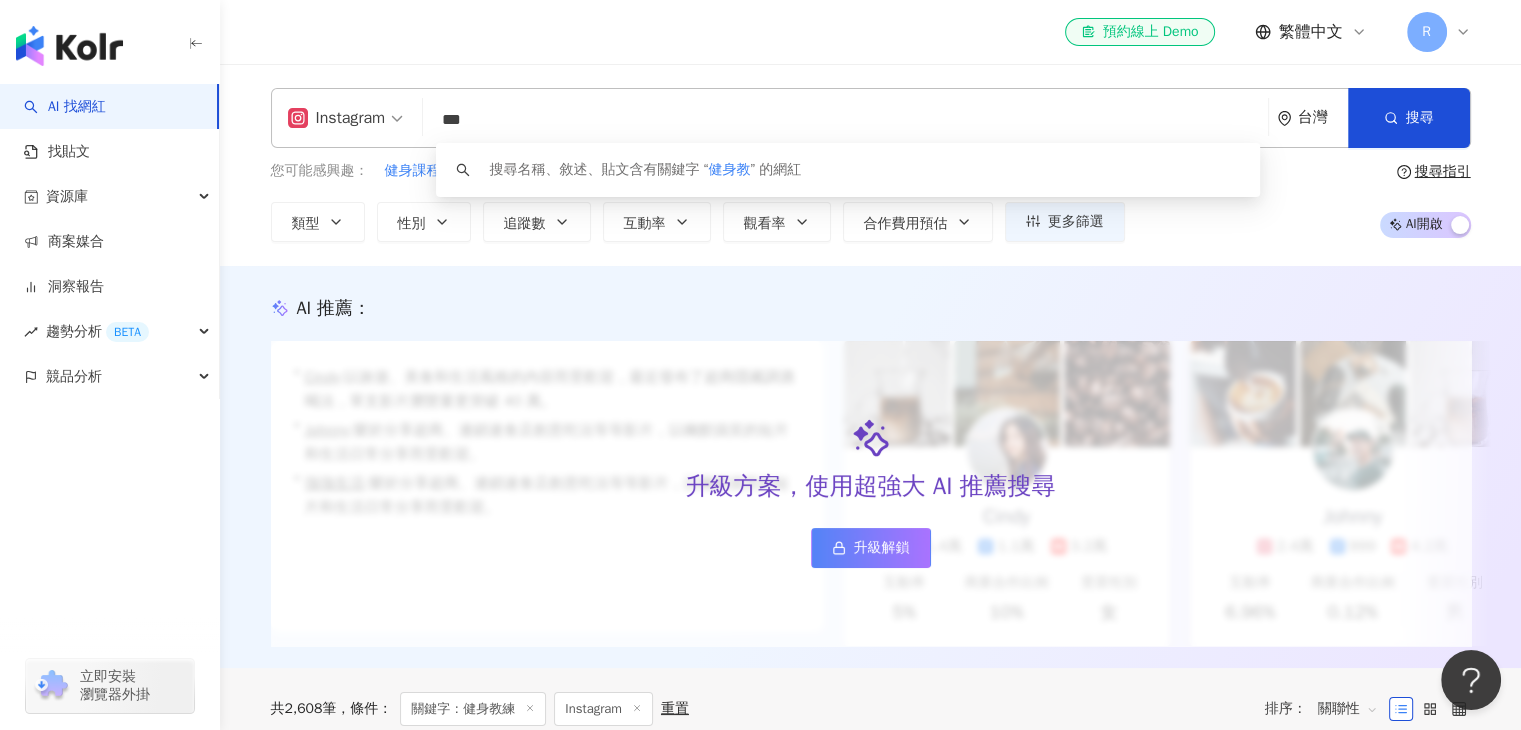 type on "**" 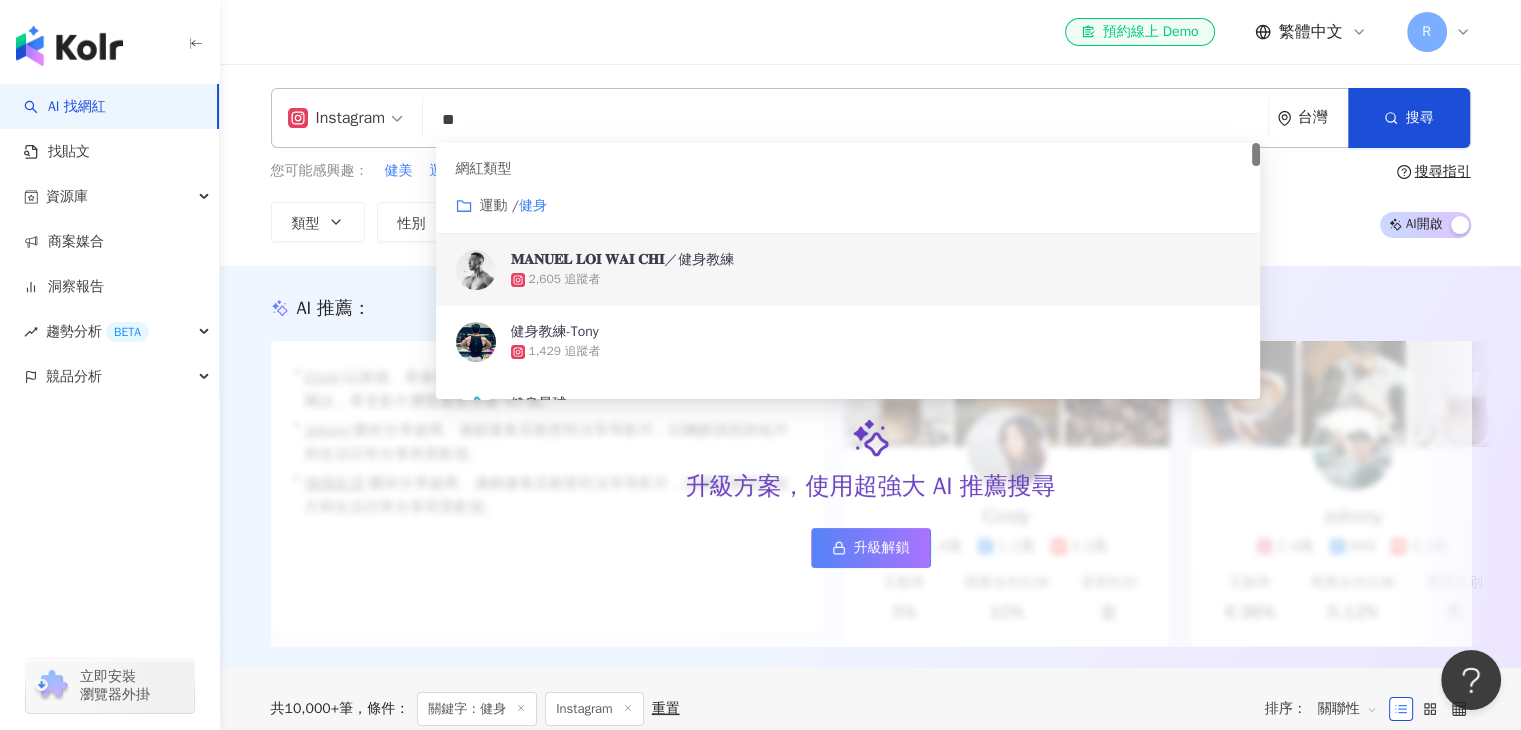 click on "2,605   追蹤者" at bounding box center [565, 279] 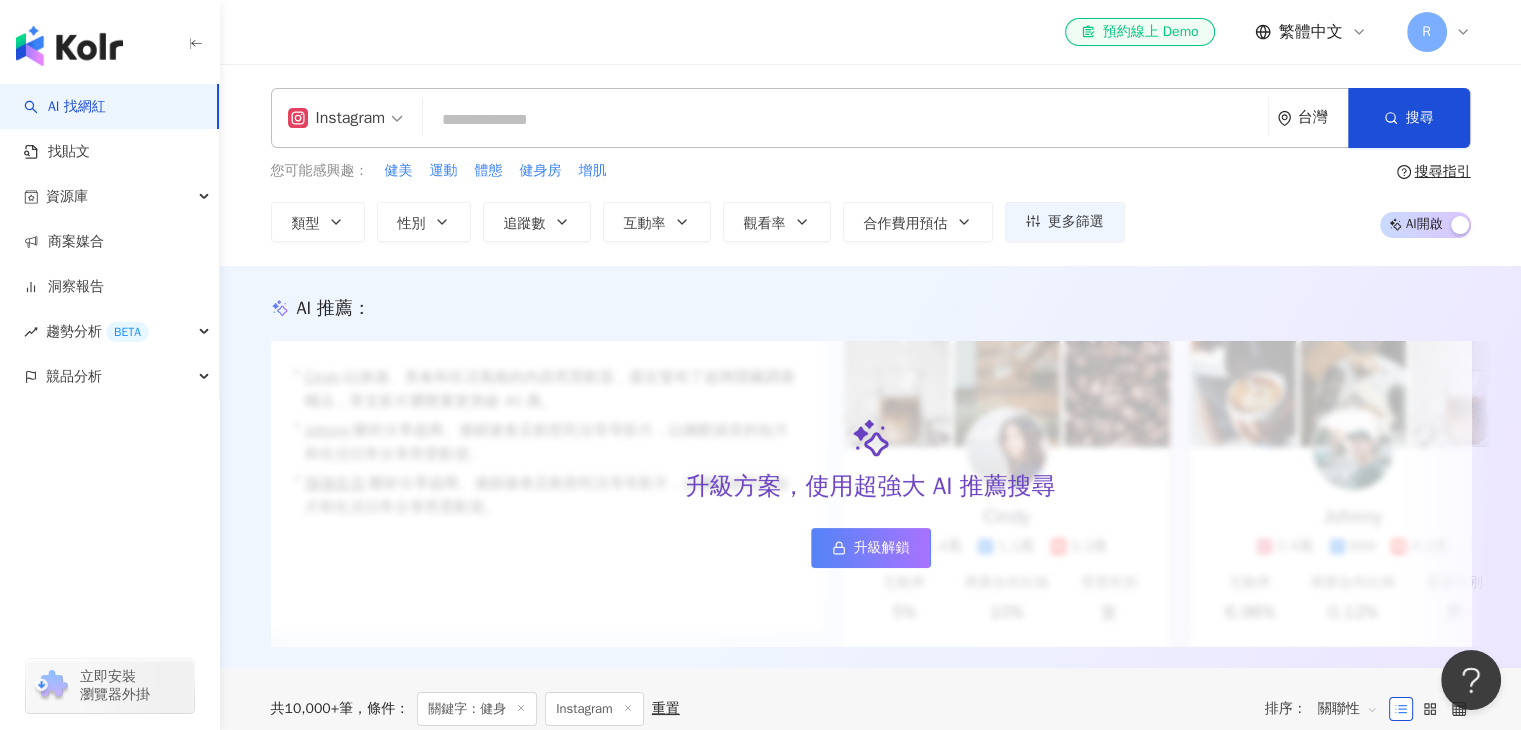 click at bounding box center (845, 120) 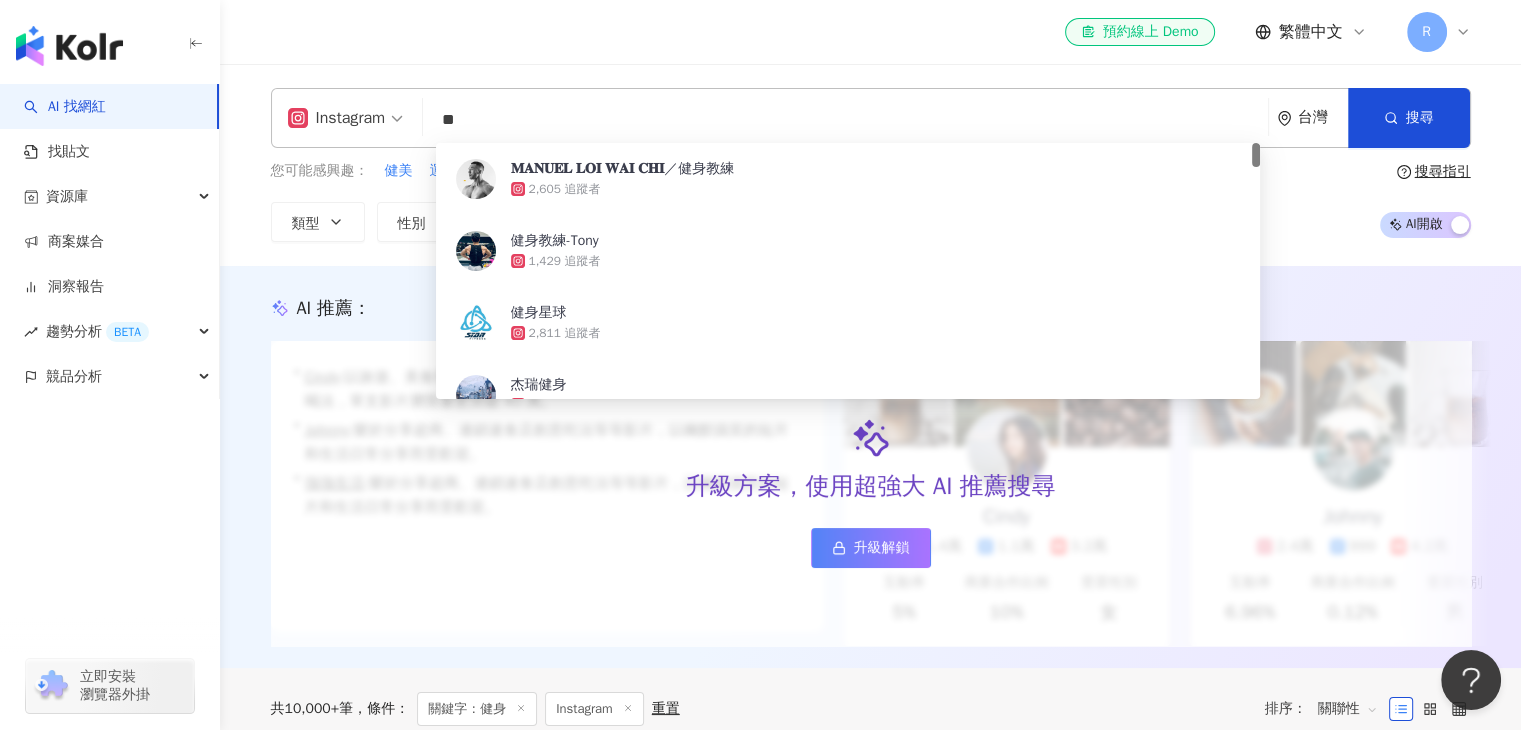 type on "*" 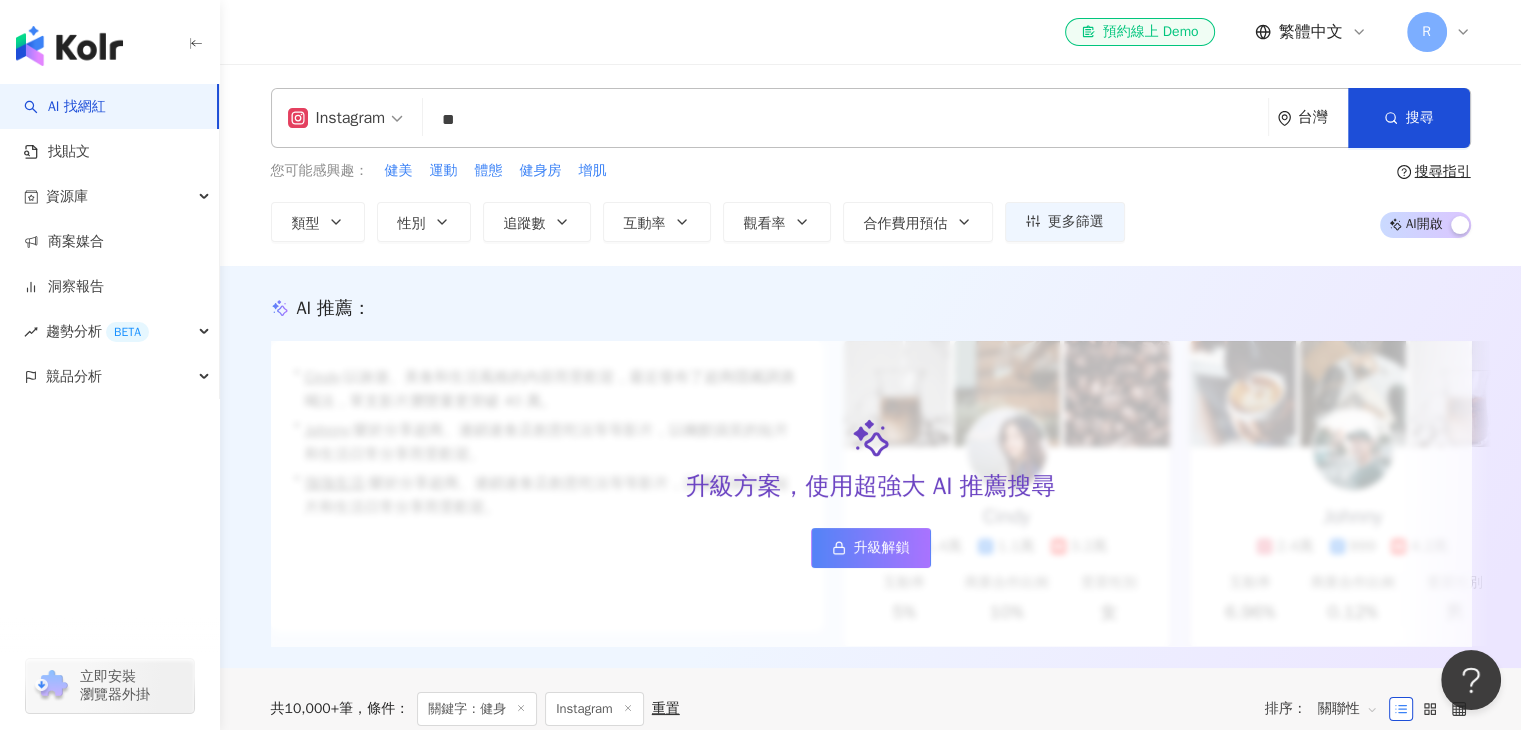 type on "*" 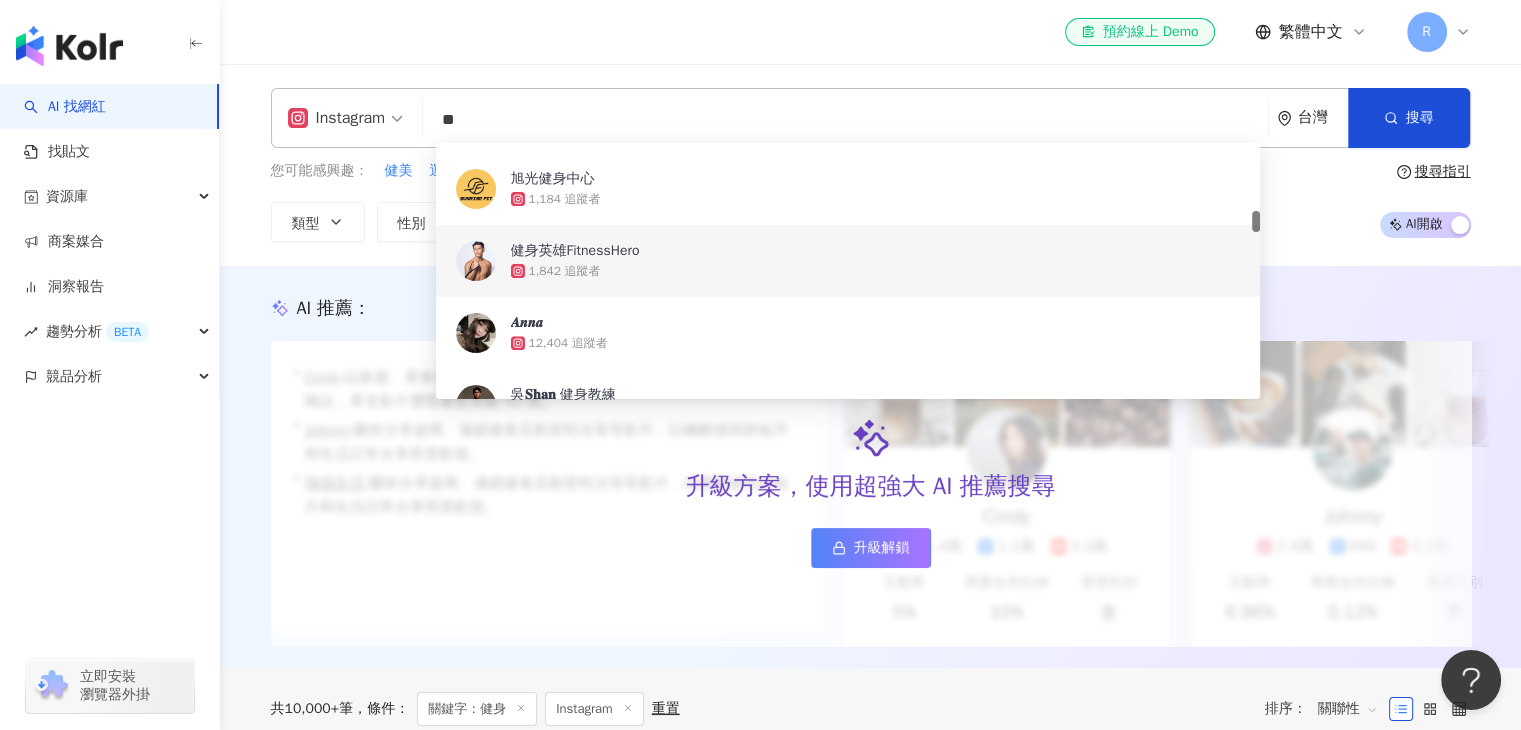 scroll, scrollTop: 900, scrollLeft: 0, axis: vertical 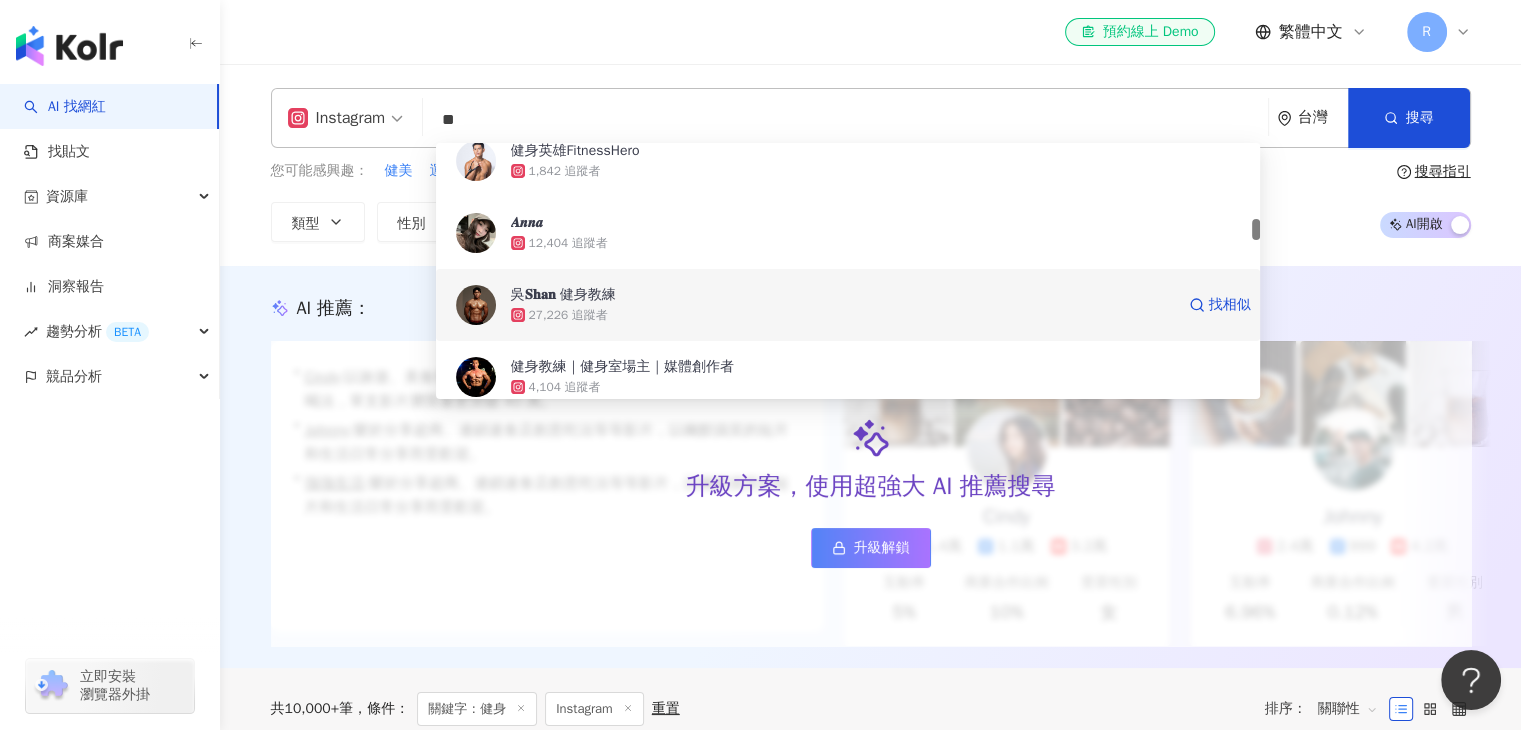 click on "吳𝐒𝐡𝐚𝐧 健身教練" at bounding box center [563, 295] 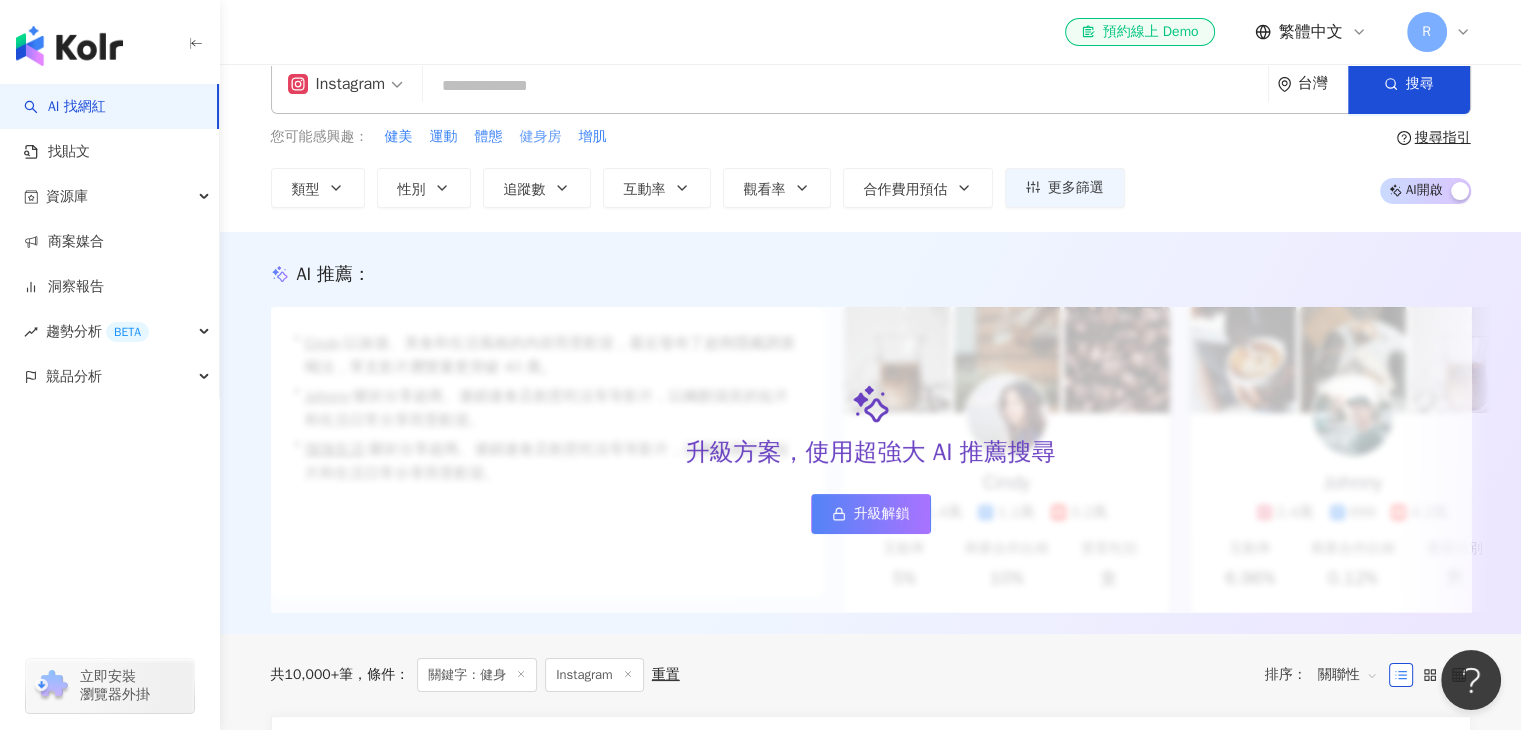 scroll, scrollTop: 0, scrollLeft: 0, axis: both 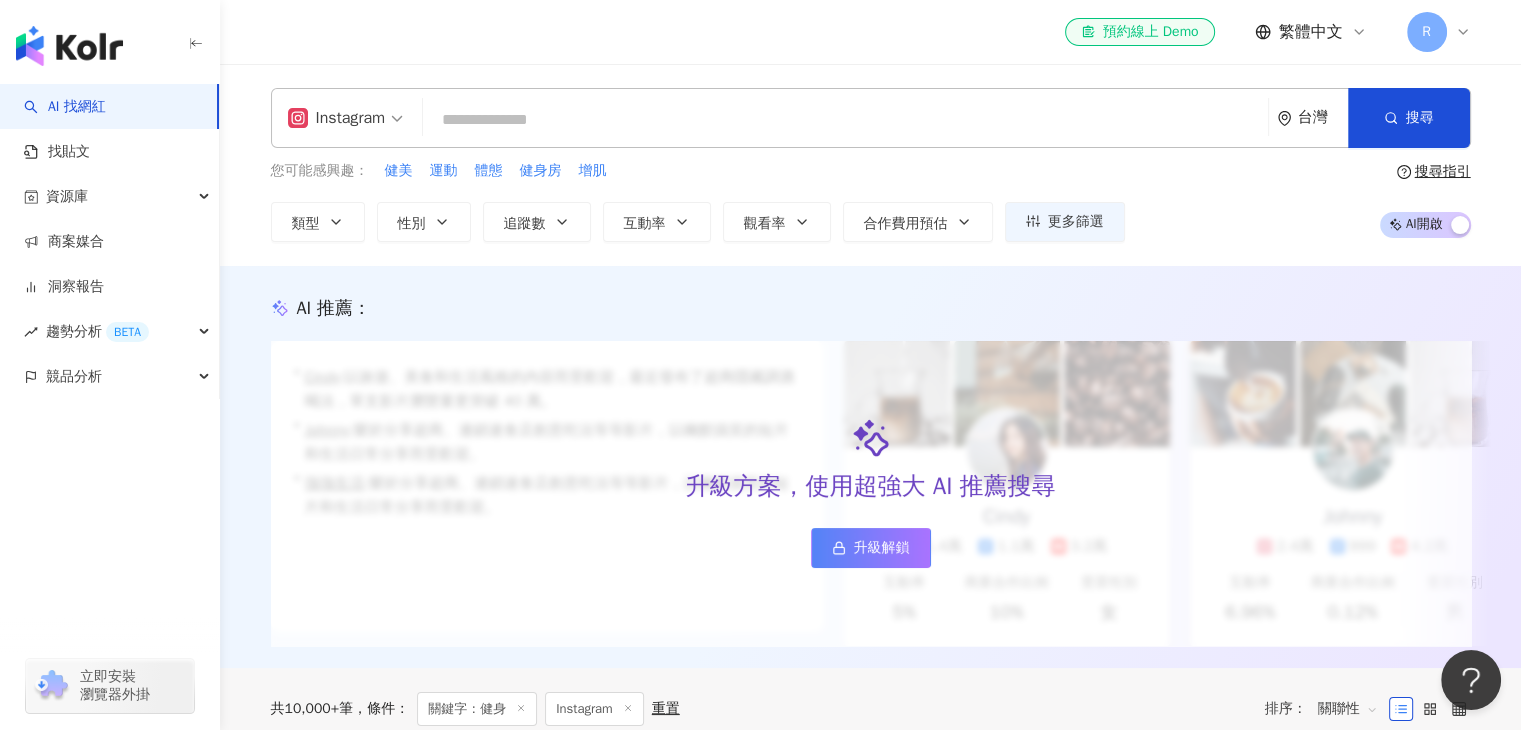 click at bounding box center (845, 120) 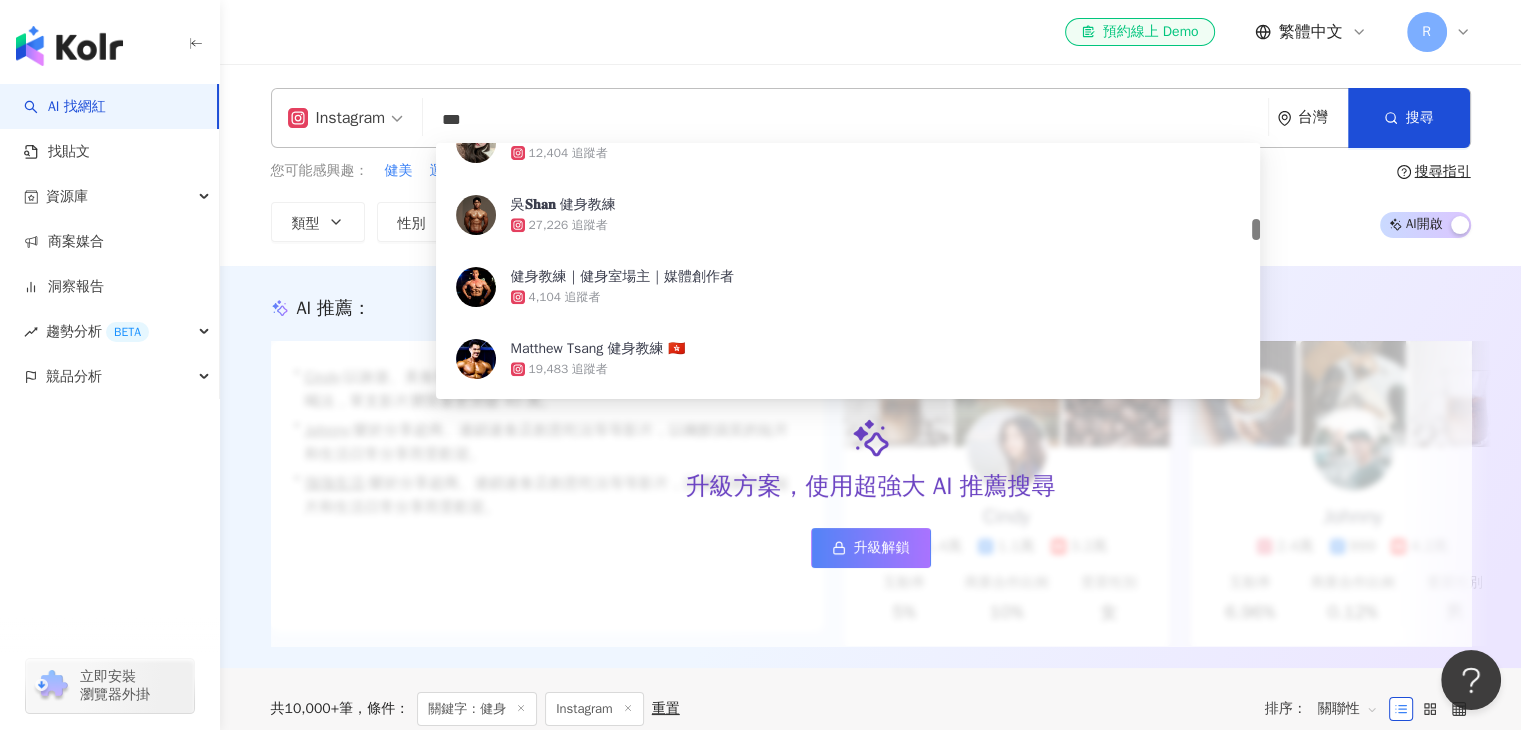 type on "**" 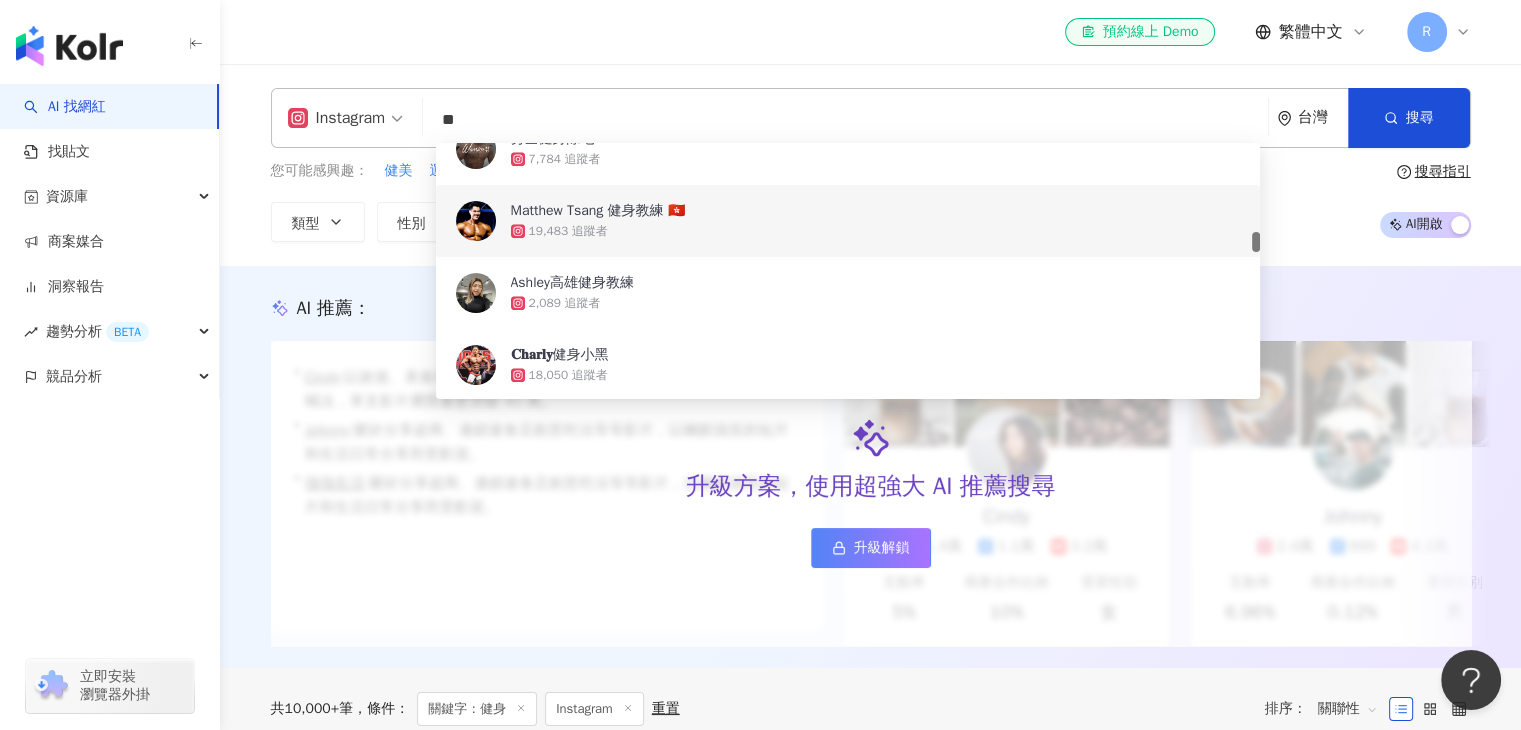 scroll, scrollTop: 1000, scrollLeft: 0, axis: vertical 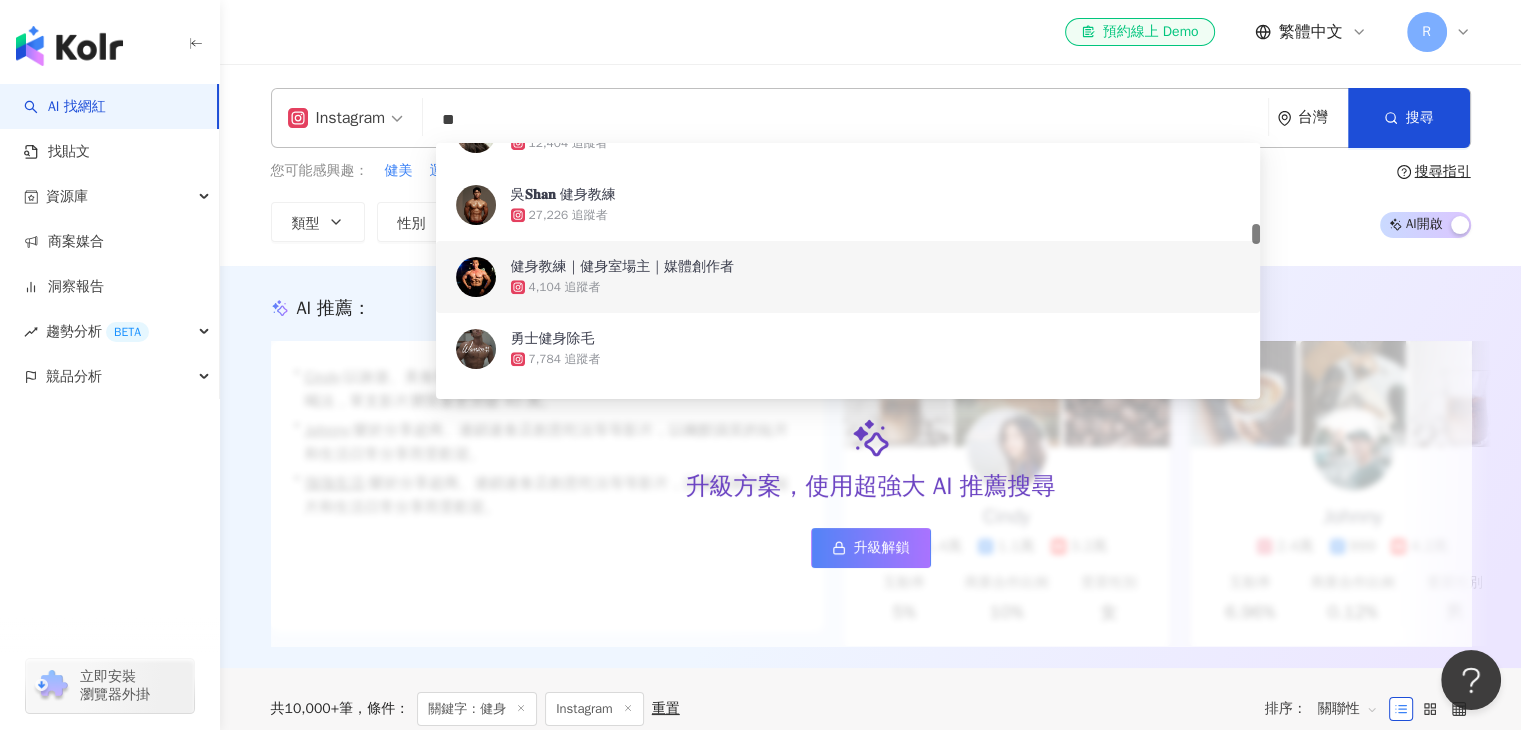 drag, startPoint x: 580, startPoint y: 269, endPoint x: 562, endPoint y: 271, distance: 18.110771 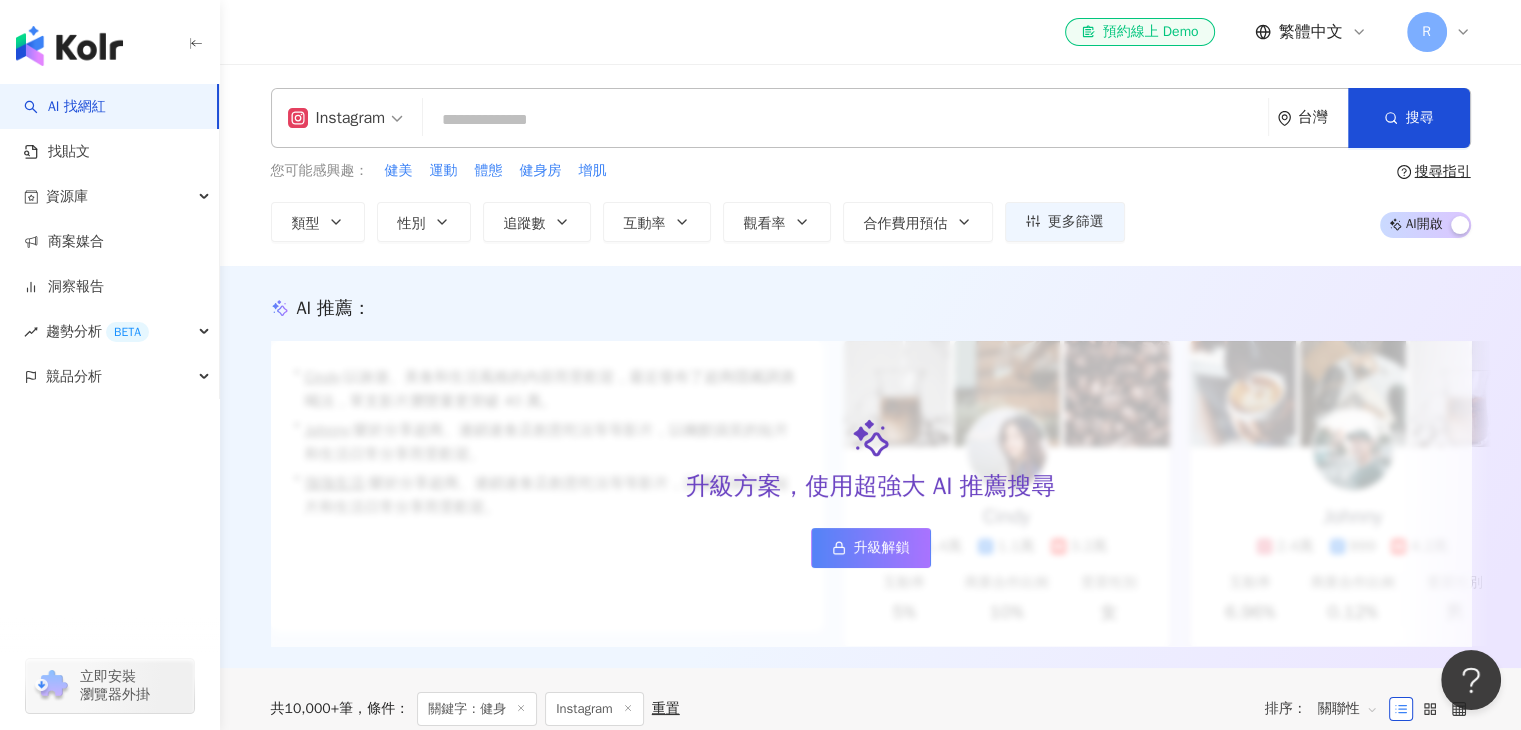 click at bounding box center (845, 120) 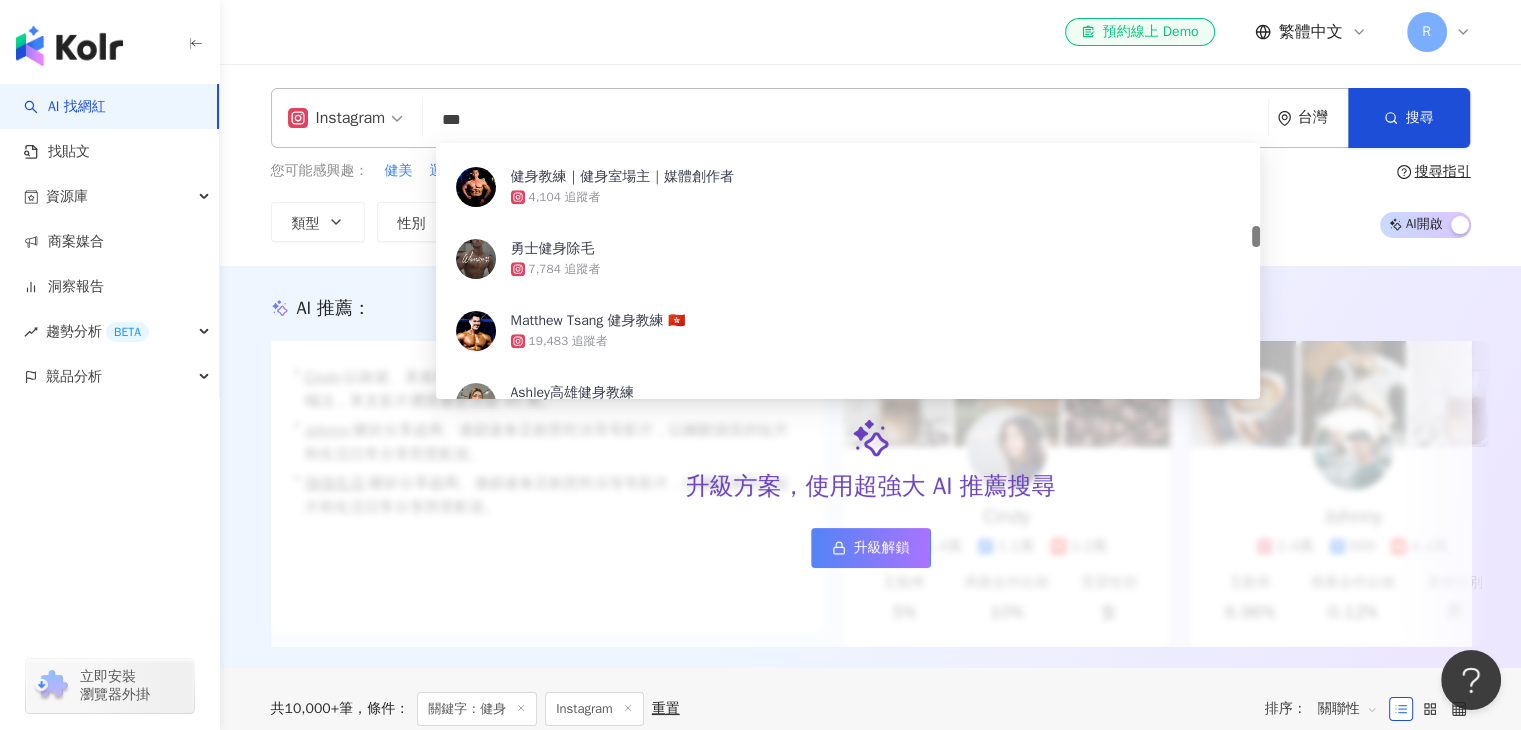 type on "**" 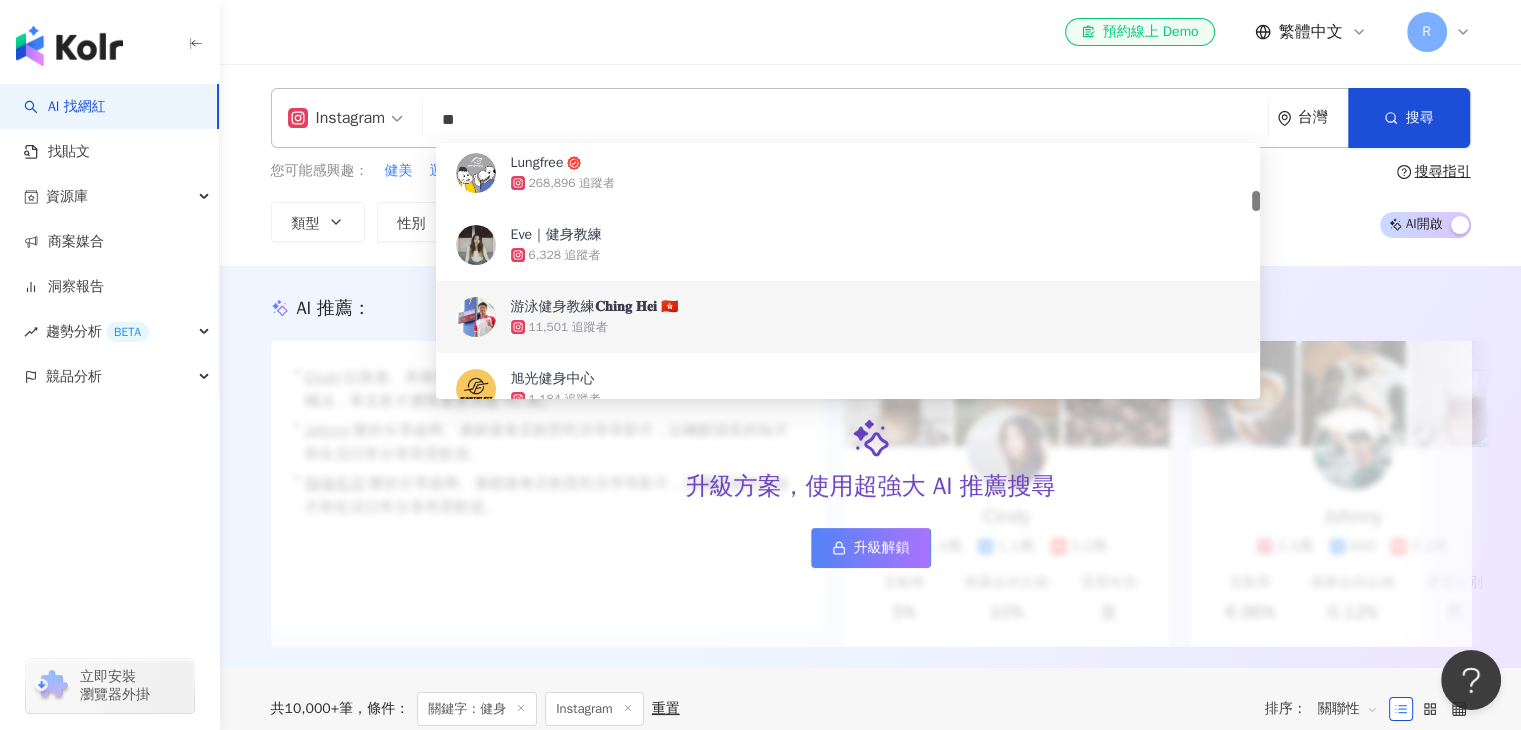 scroll, scrollTop: 800, scrollLeft: 0, axis: vertical 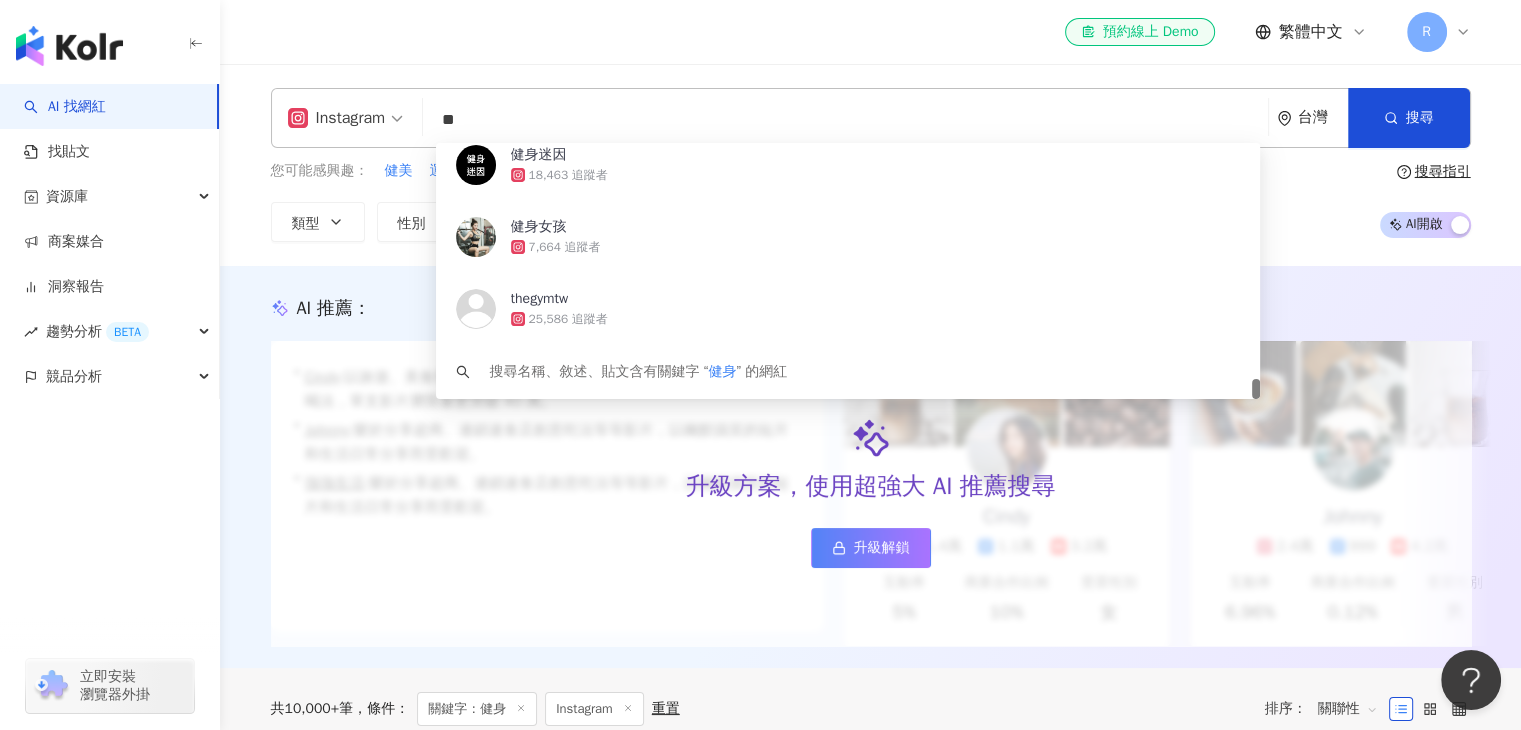 drag, startPoint x: 1255, startPoint y: 214, endPoint x: 1244, endPoint y: 389, distance: 175.34537 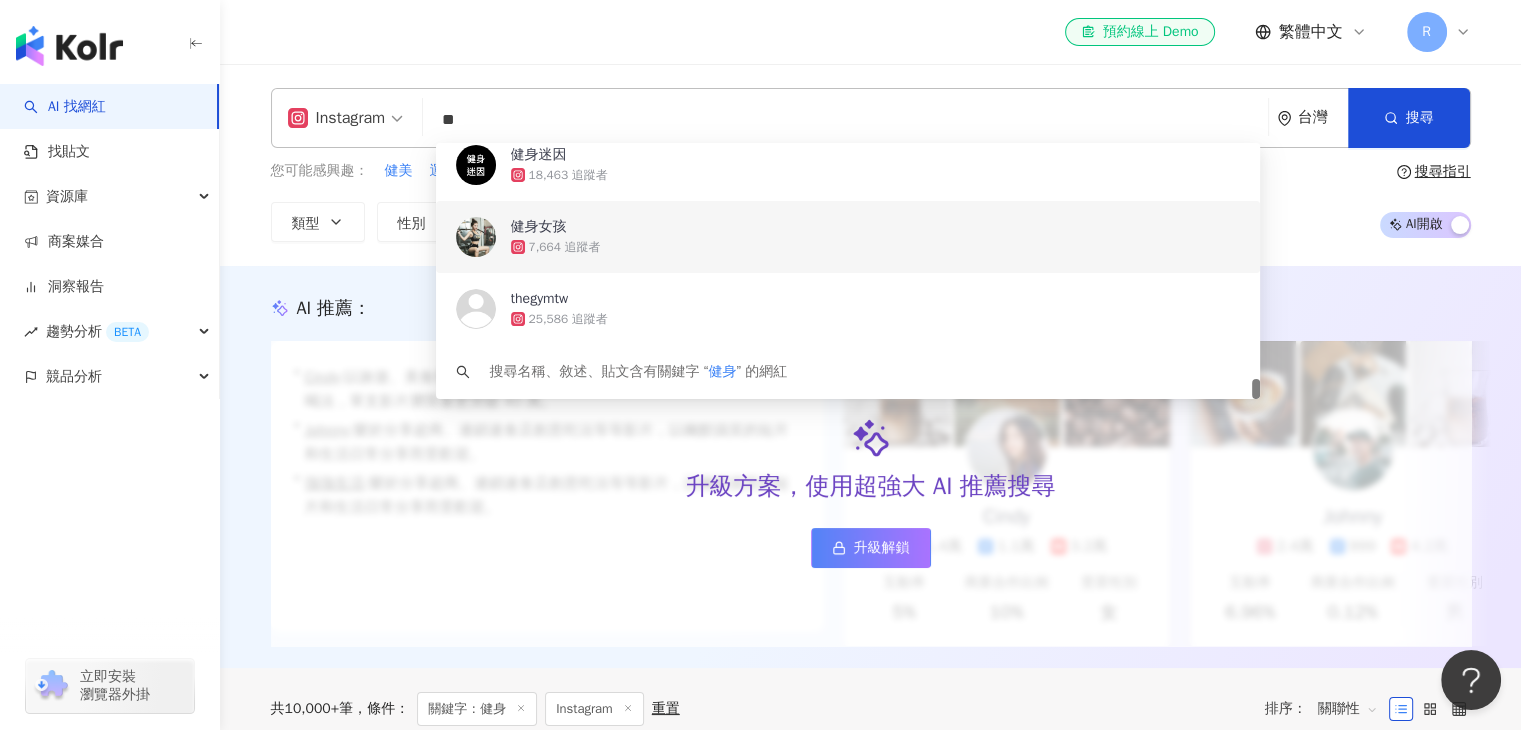 scroll, scrollTop: 4108, scrollLeft: 0, axis: vertical 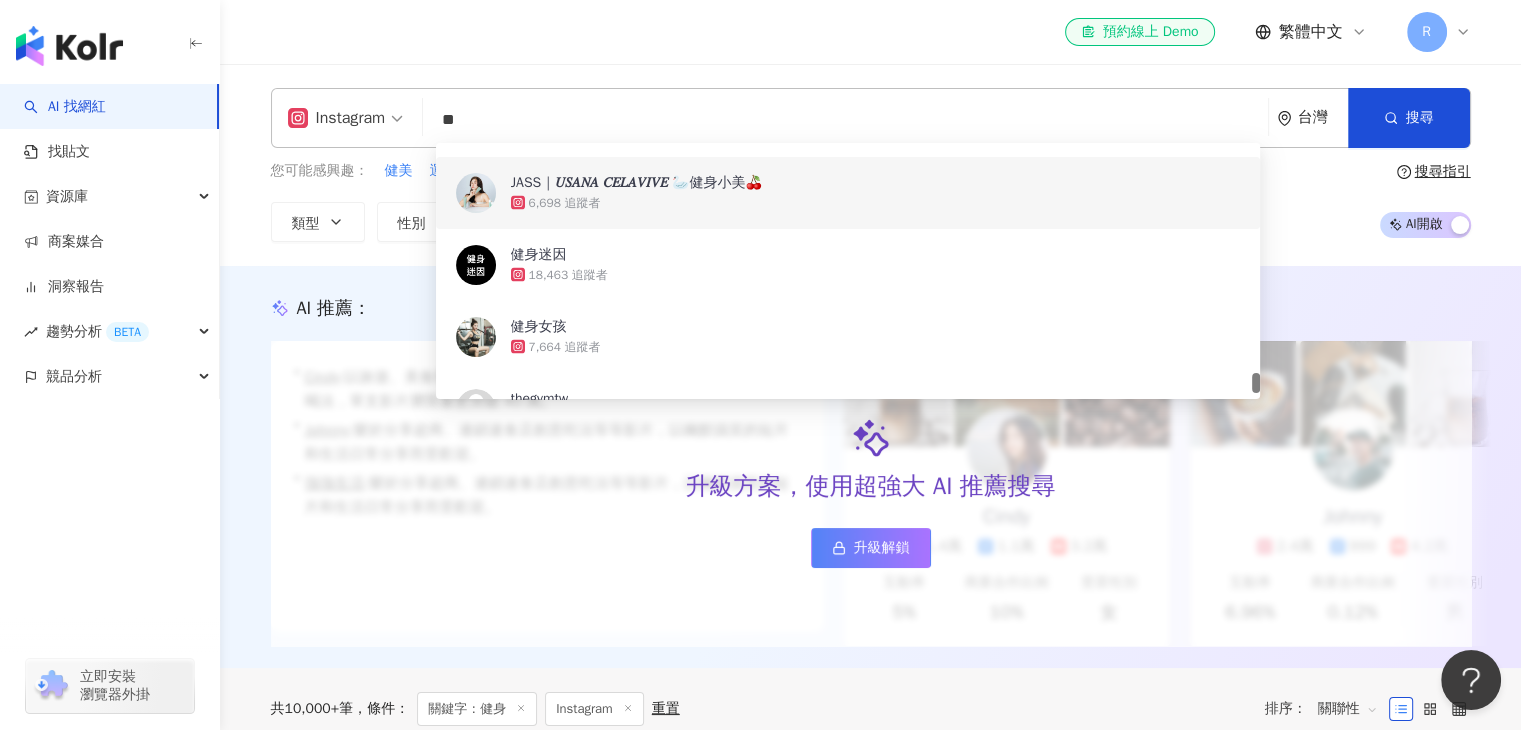 click on "JASS｜𝑈𝑆𝐴𝑁𝐴 𝐶𝐸𝐿𝐴𝑉𝐼𝑉𝐸 🦢健身小美🍒" at bounding box center (637, 183) 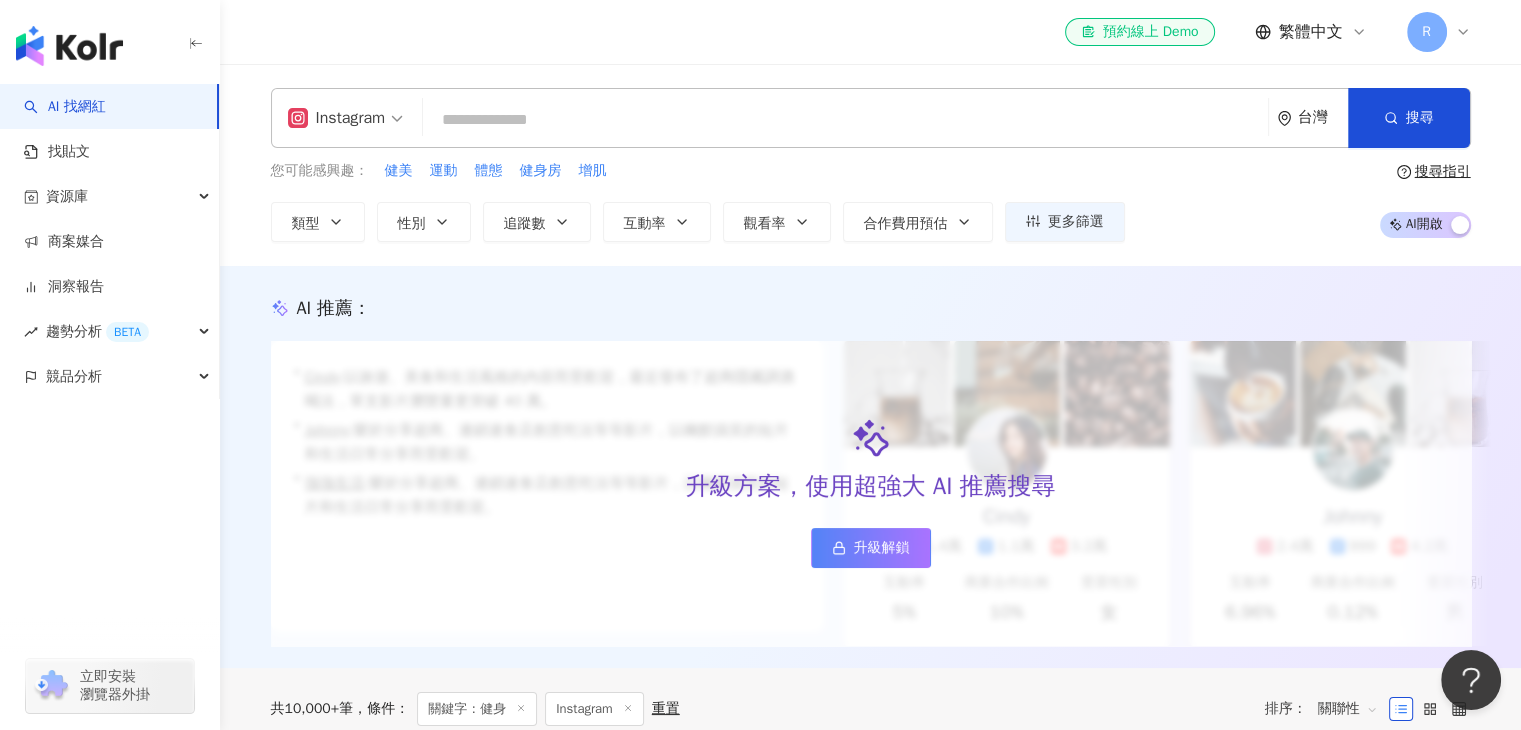 click at bounding box center (845, 120) 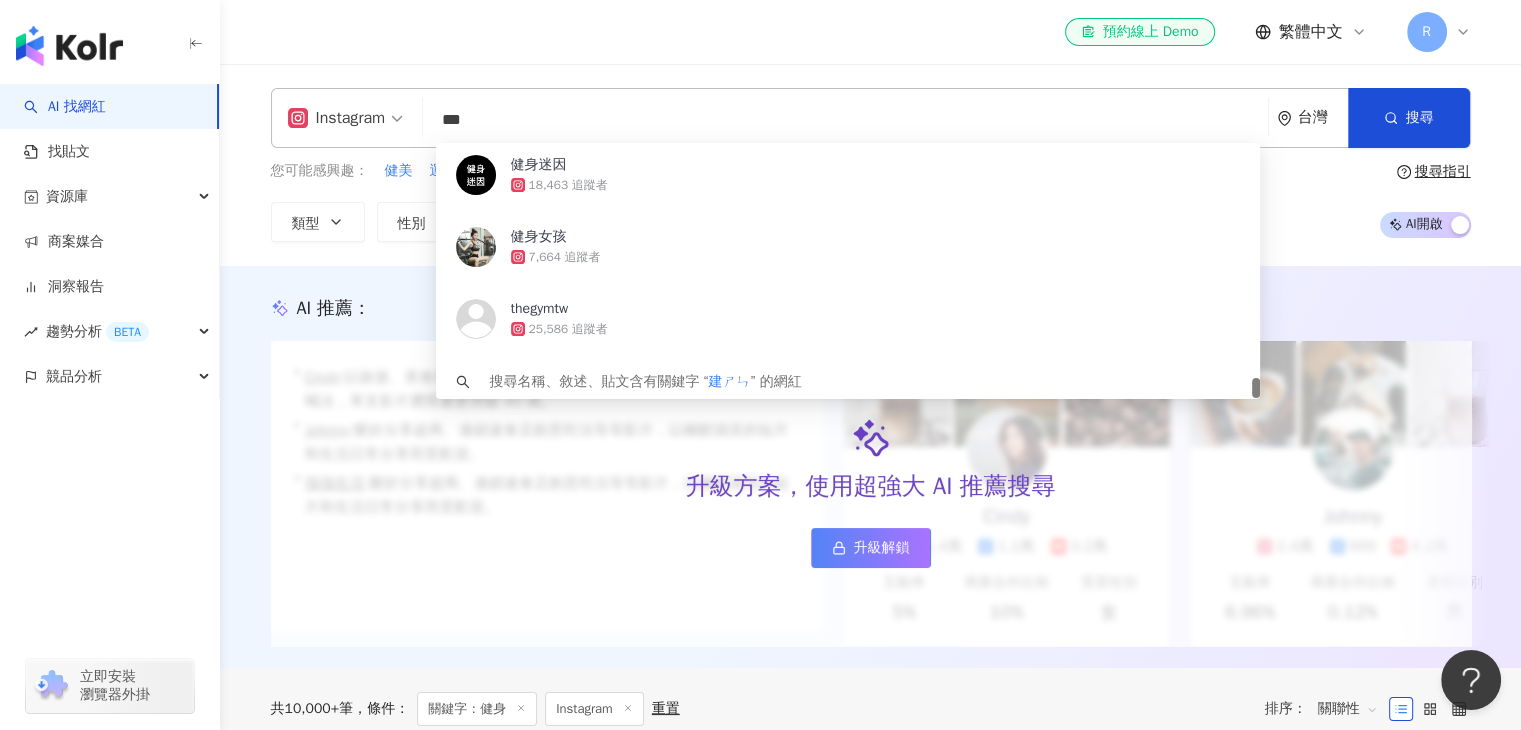 type on "**" 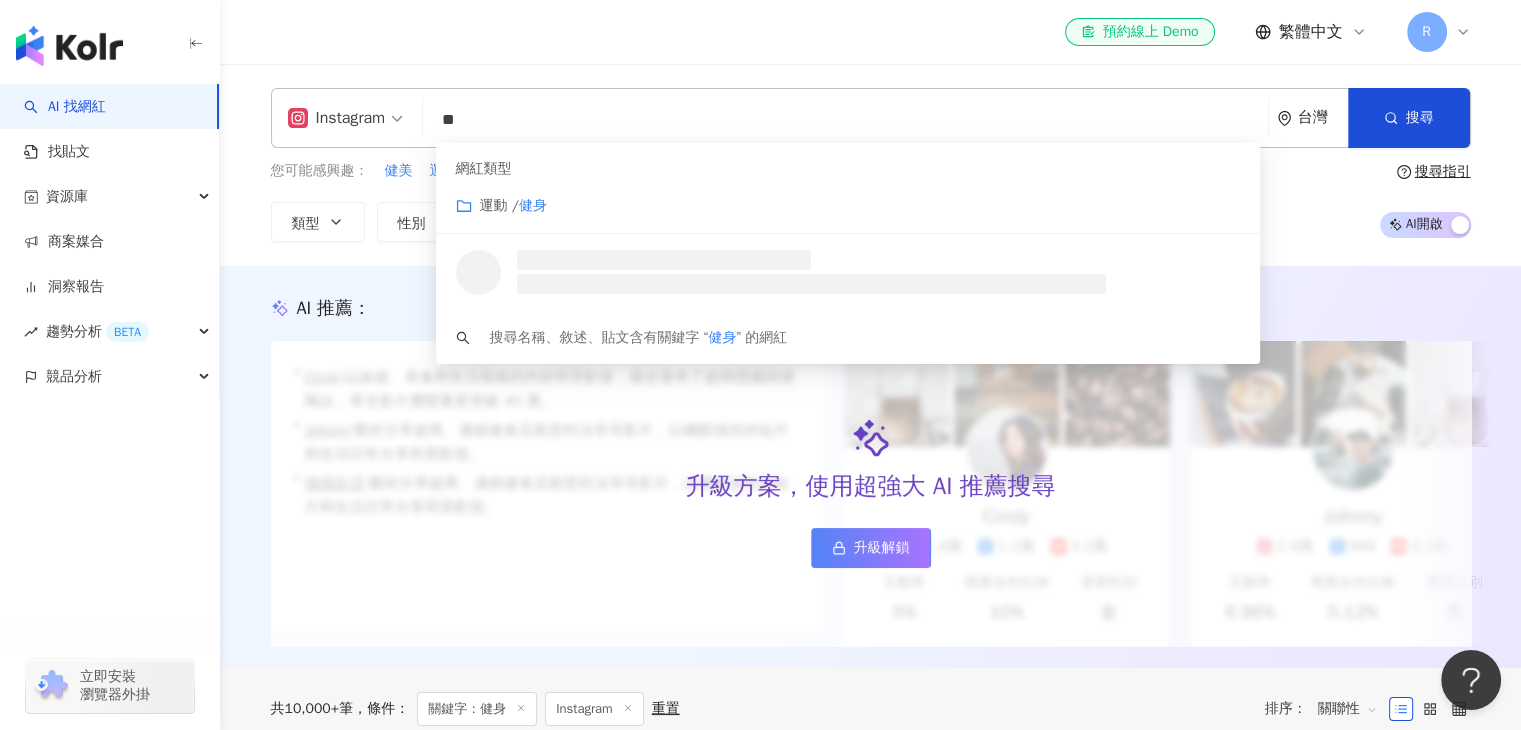 scroll, scrollTop: 0, scrollLeft: 0, axis: both 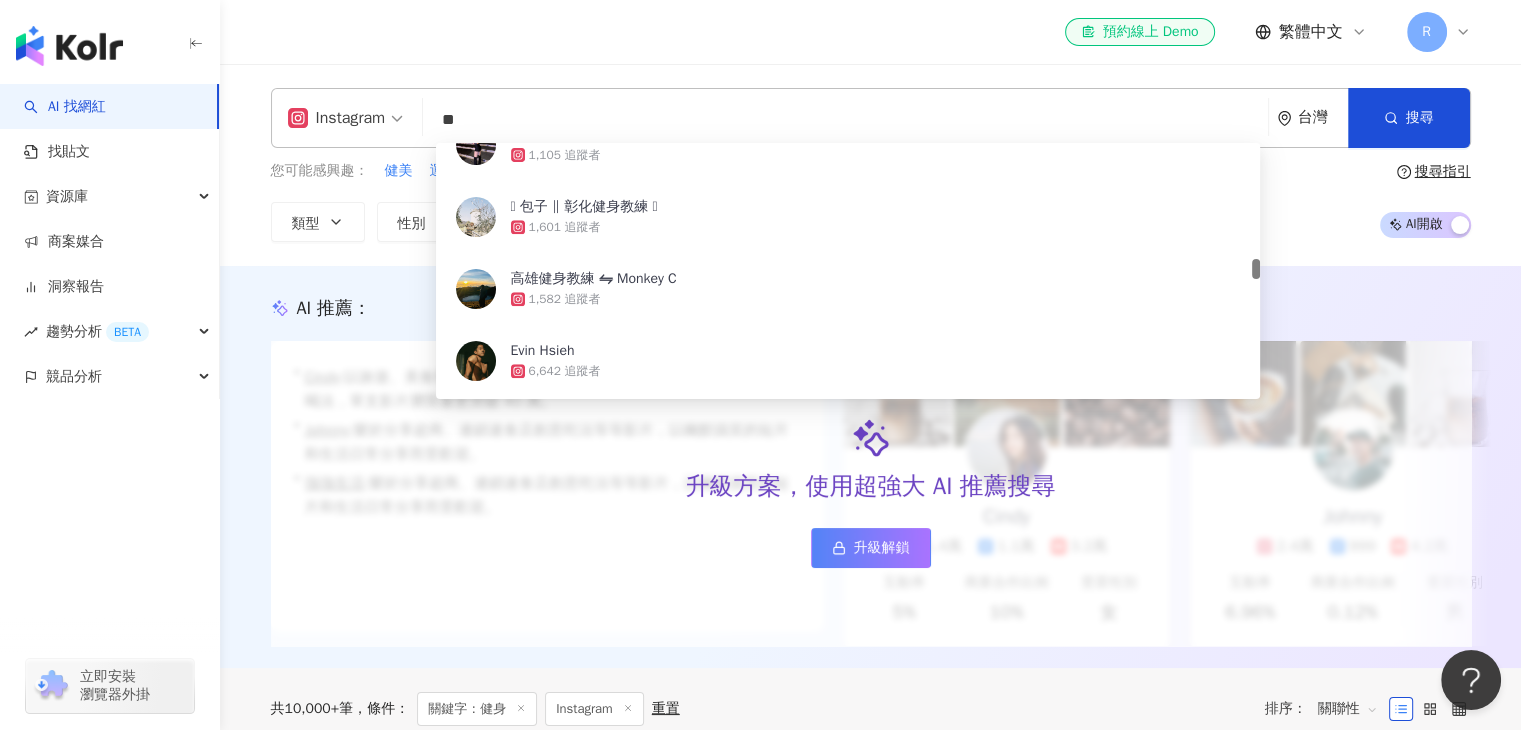 drag, startPoint x: 1253, startPoint y: 155, endPoint x: 1250, endPoint y: 271, distance: 116.03879 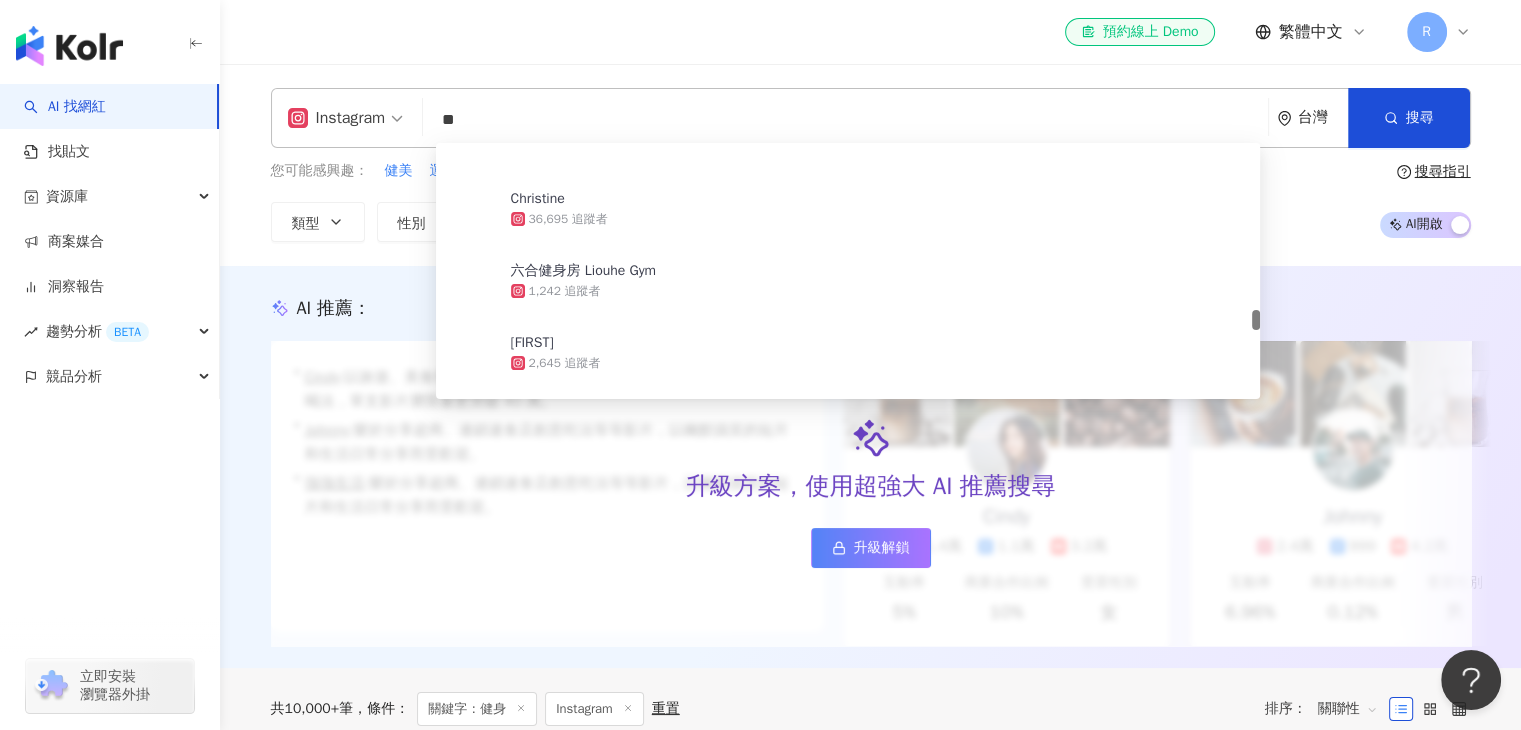 scroll, scrollTop: 3068, scrollLeft: 0, axis: vertical 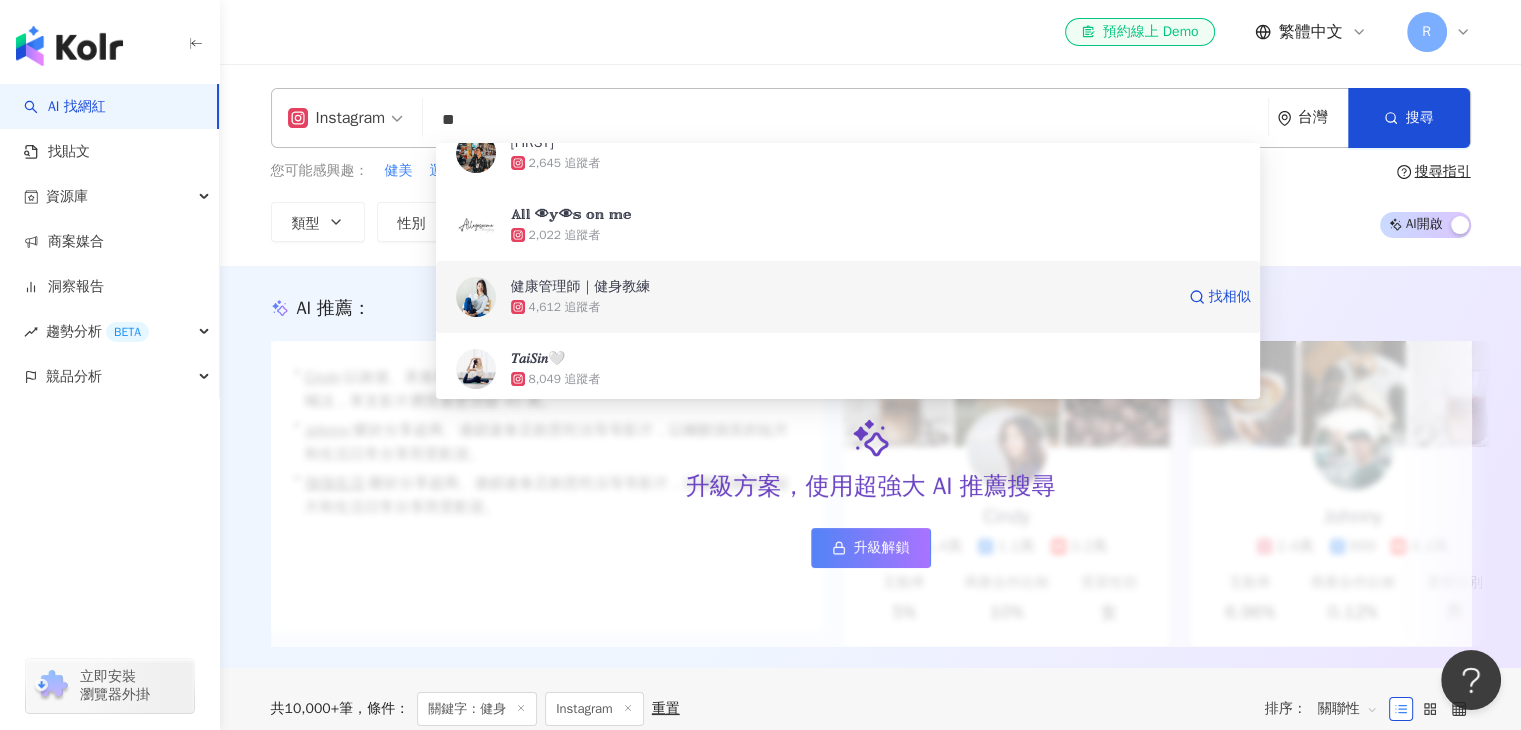 click on "健康管理師｜健身教練" at bounding box center (581, 287) 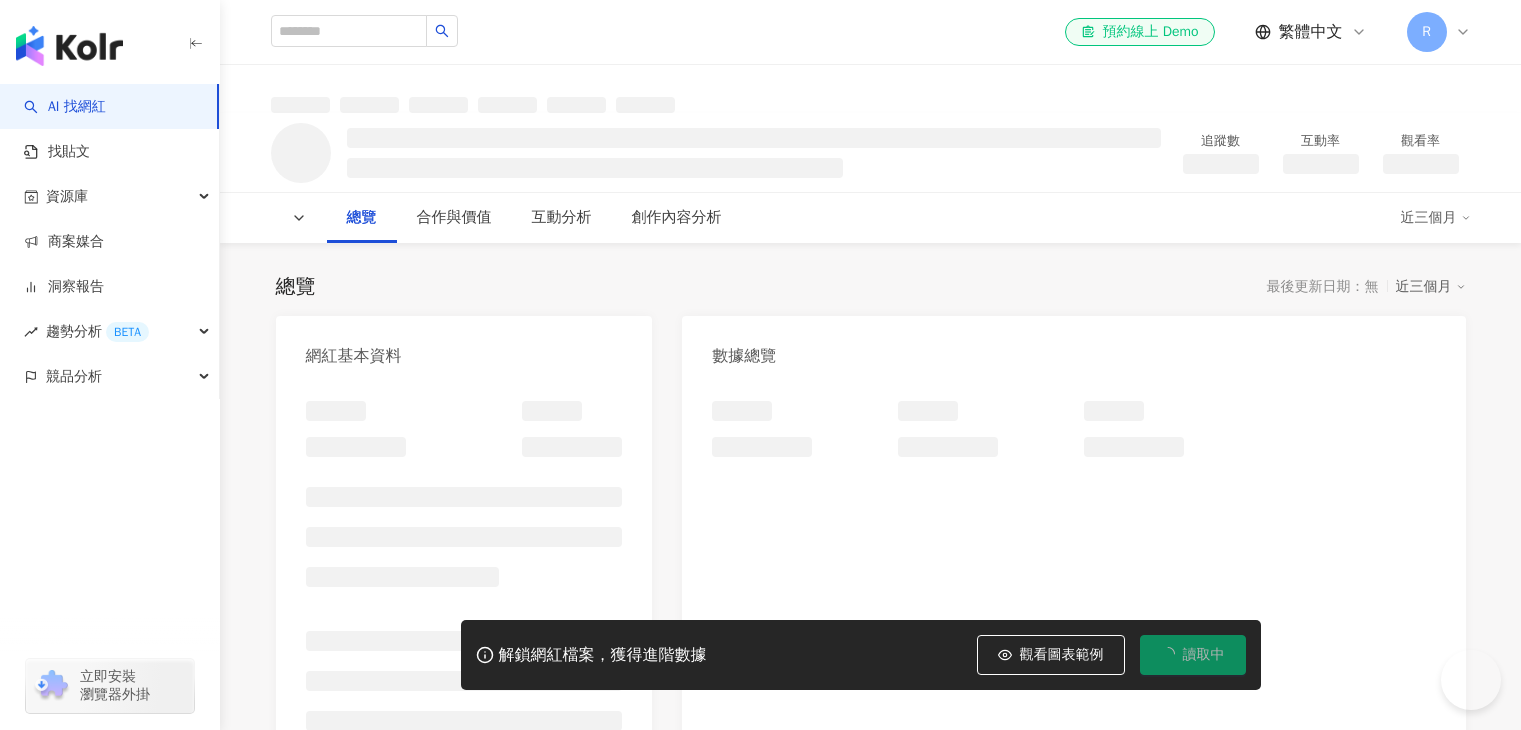 scroll, scrollTop: 0, scrollLeft: 0, axis: both 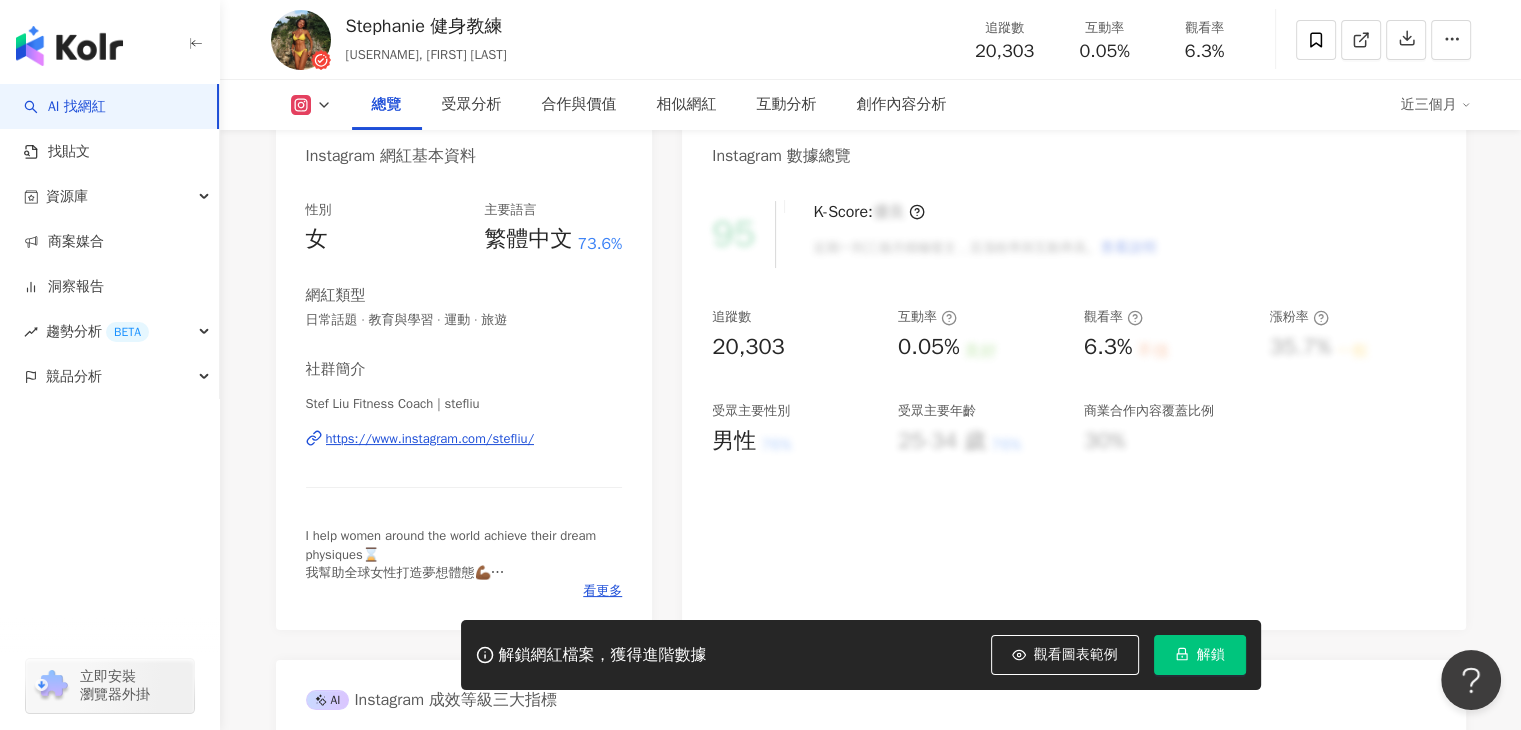 click on "https://www.instagram.com/stefliu/" at bounding box center (430, 439) 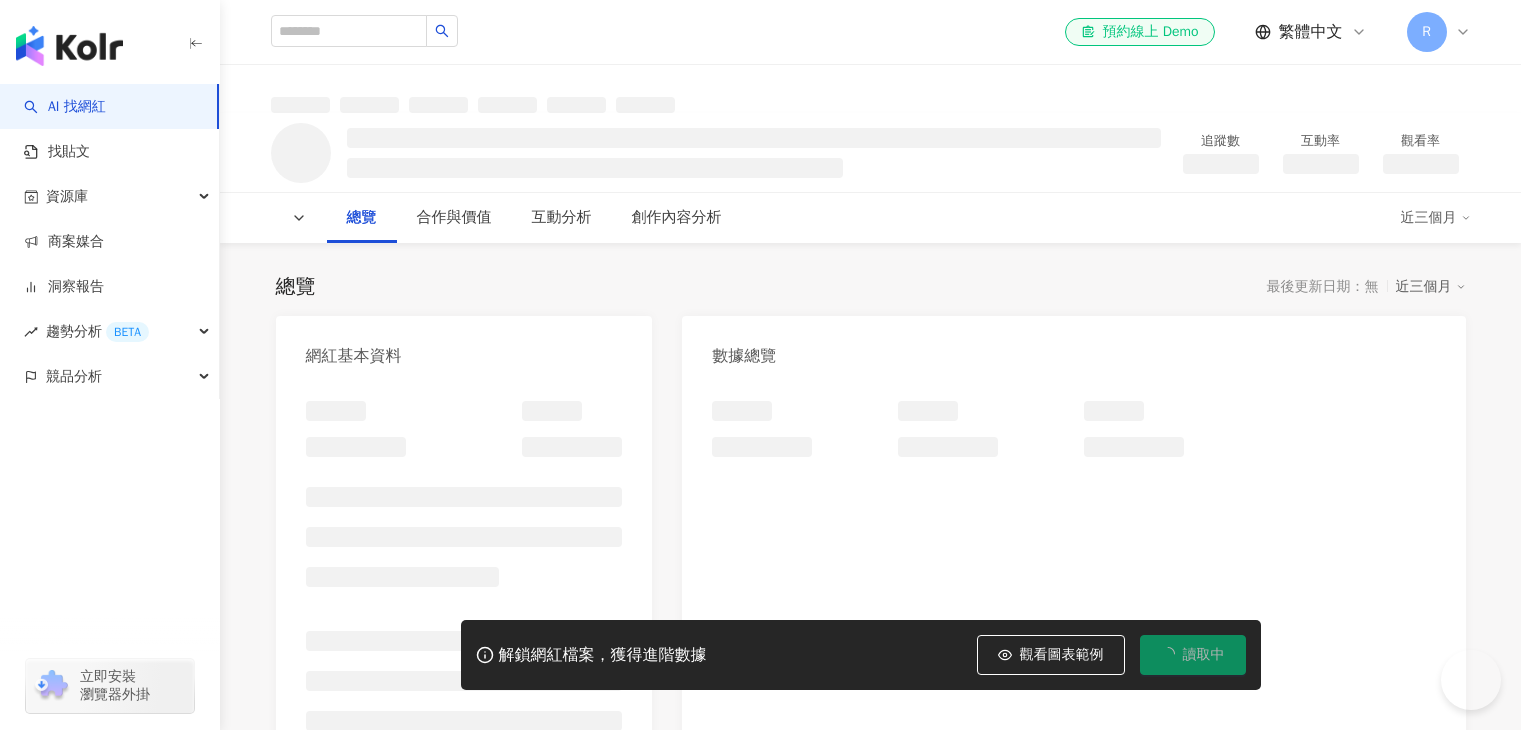 scroll, scrollTop: 0, scrollLeft: 0, axis: both 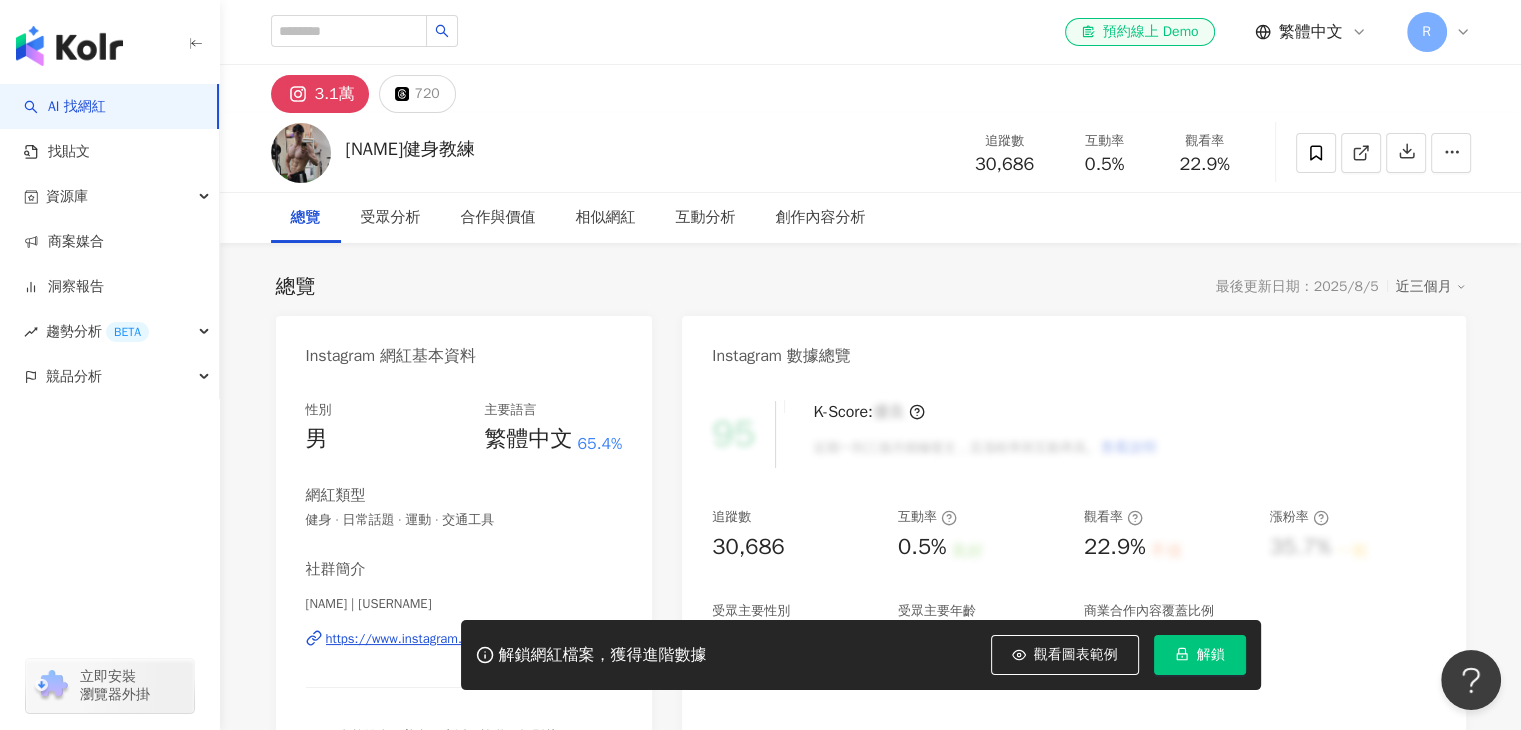 click on "解鎖網紅檔案，獲得進階數據 觀看圖表範例 解鎖" at bounding box center [760, 655] 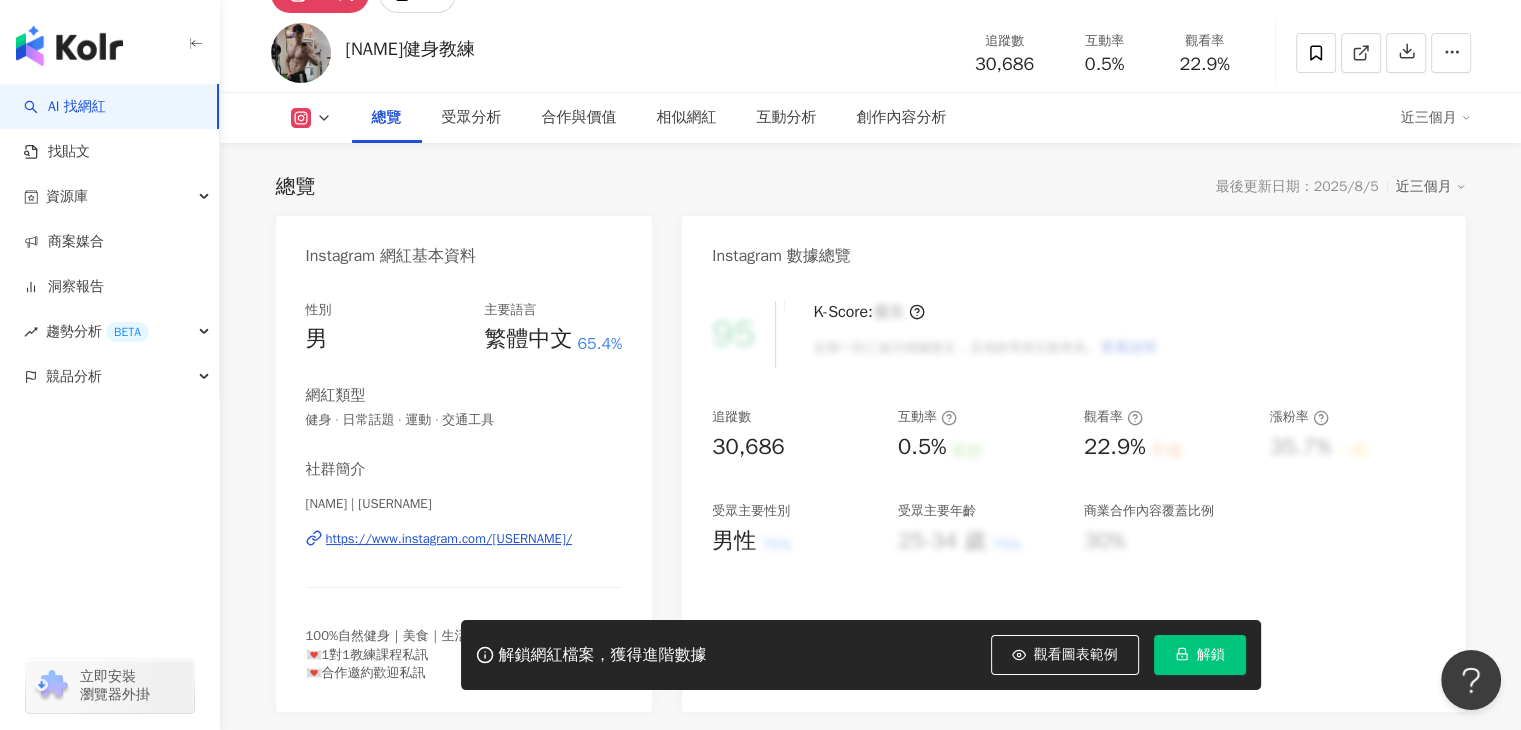 click on "https://www.instagram.com/kobe0918_/" at bounding box center (449, 539) 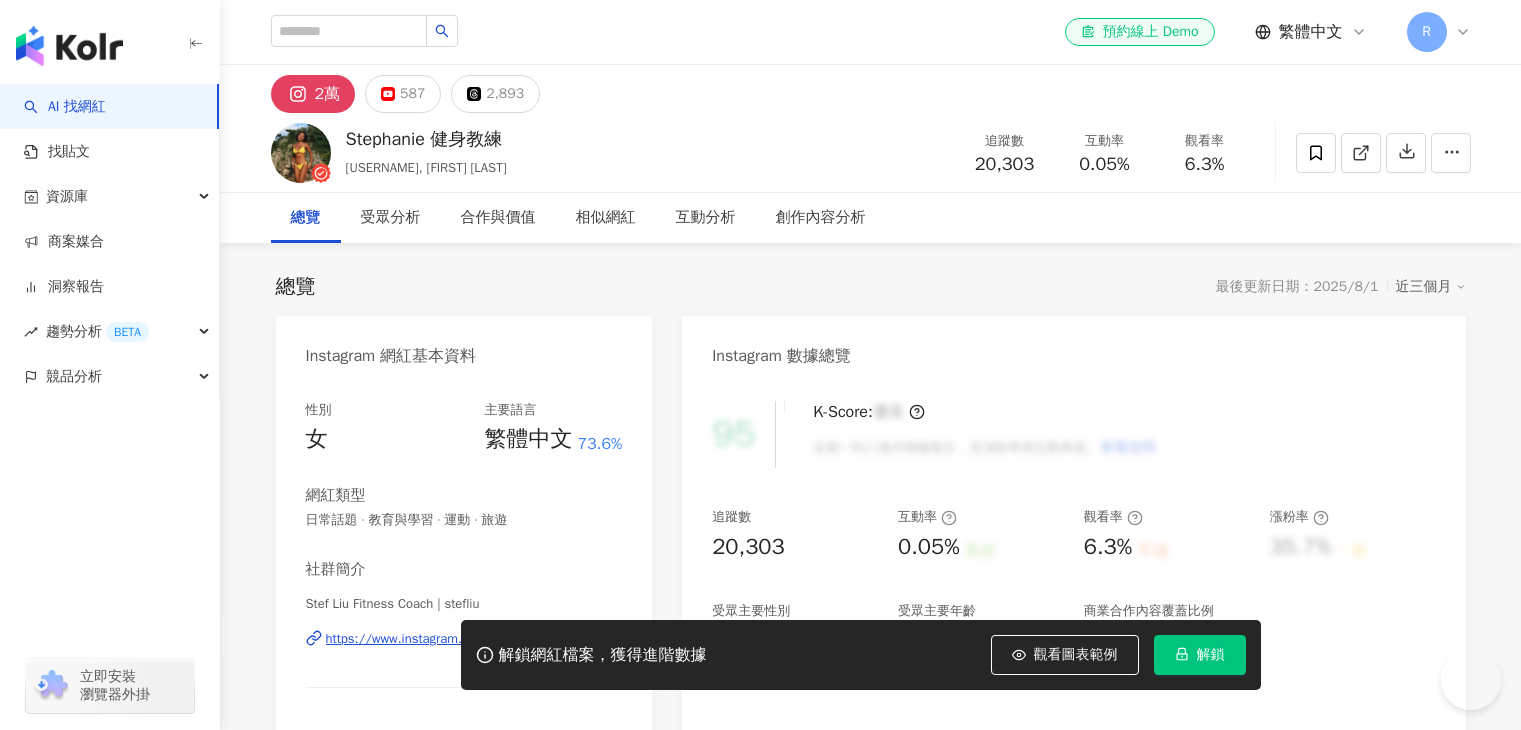 scroll, scrollTop: 0, scrollLeft: 0, axis: both 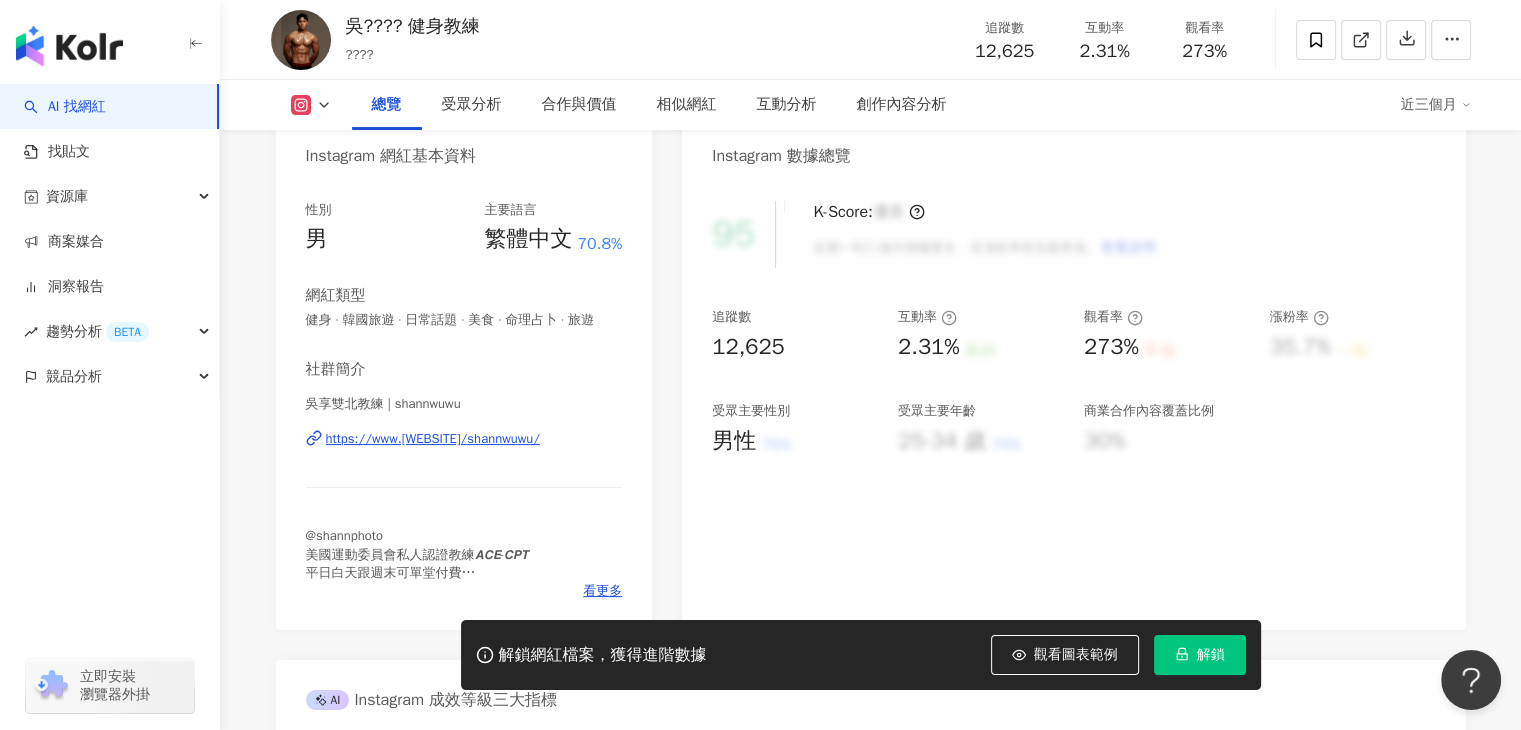 click on "https://www.instagram.com/shannwuwu/" at bounding box center [433, 439] 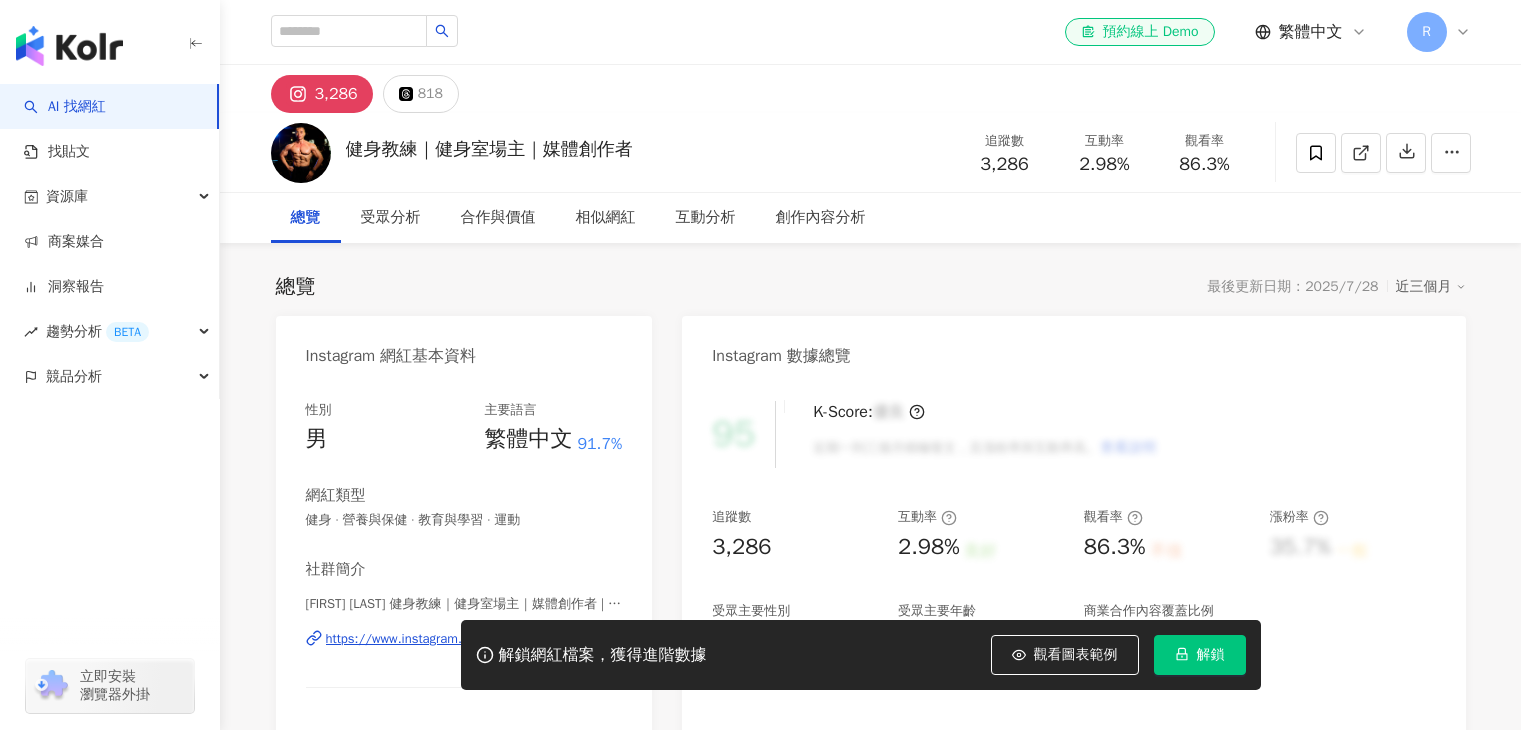 scroll, scrollTop: 0, scrollLeft: 0, axis: both 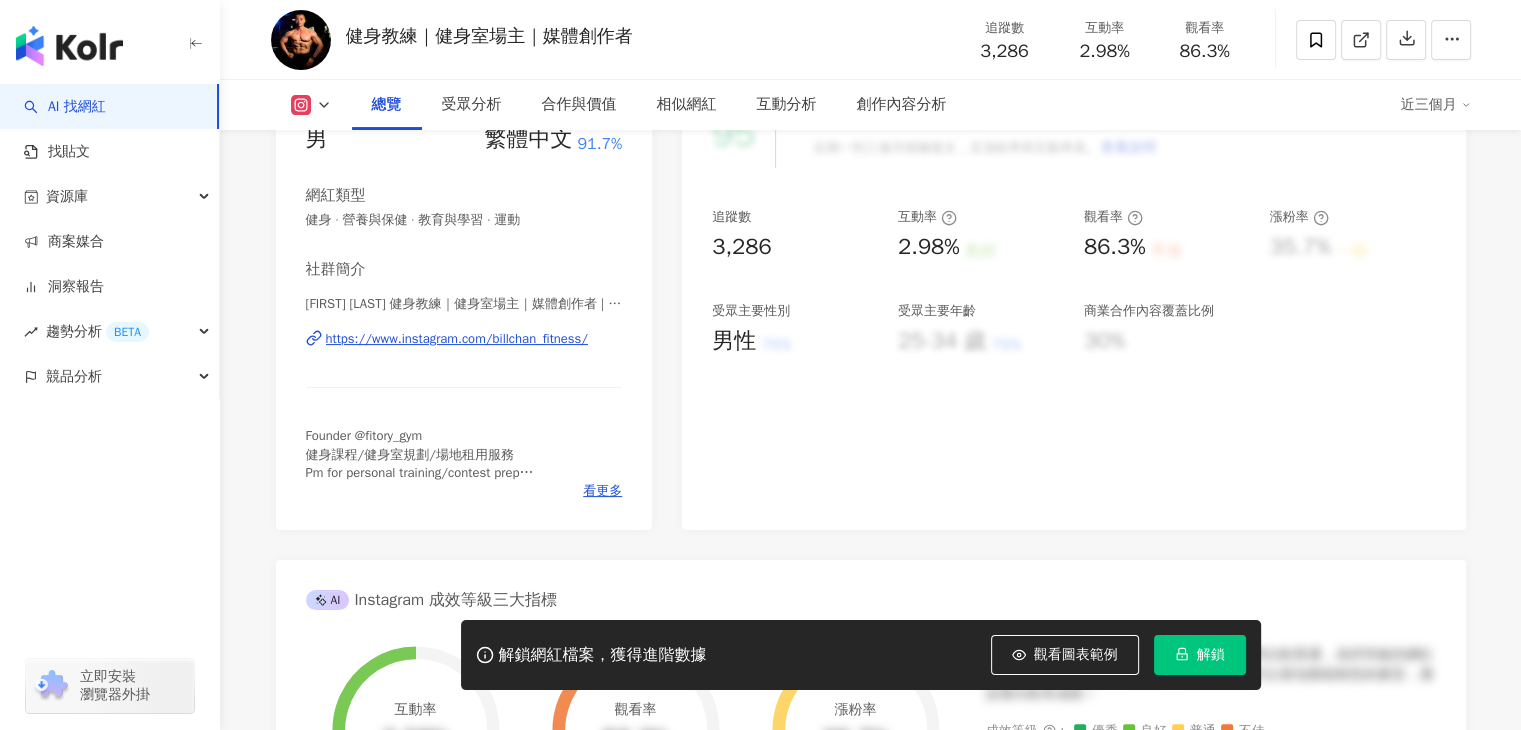 click on "https://www.instagram.com/billchan_fitness/" at bounding box center [457, 339] 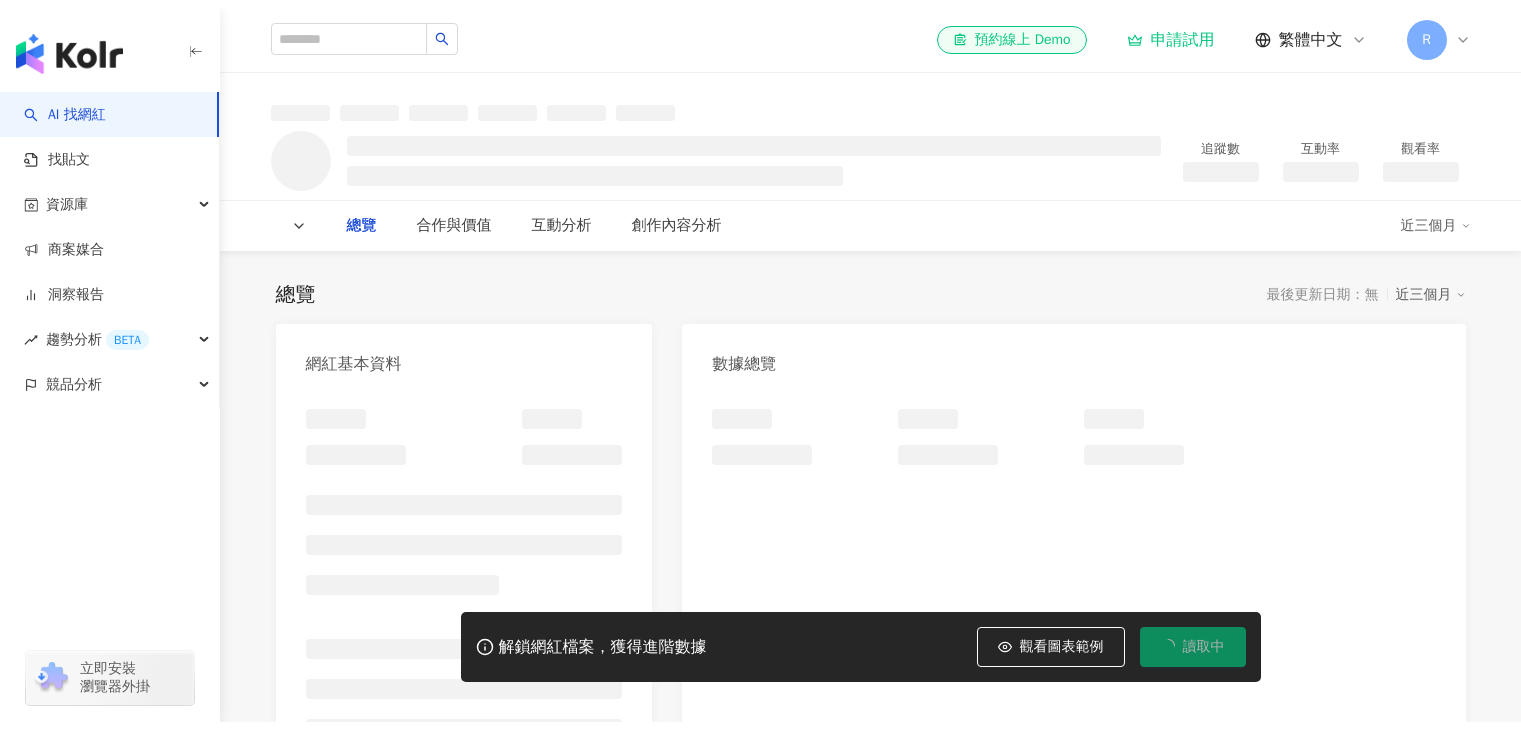scroll, scrollTop: 0, scrollLeft: 0, axis: both 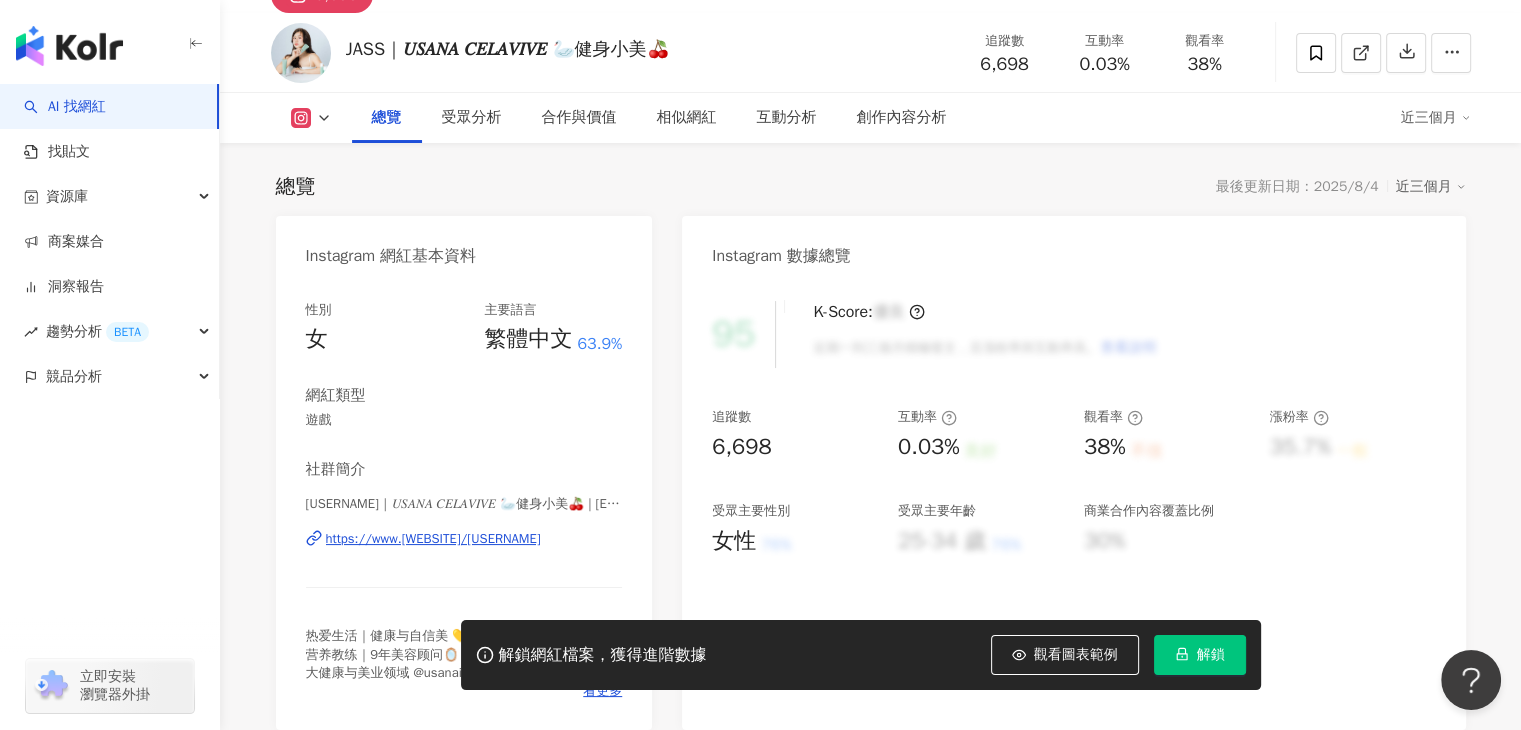 click on "https://www.[WEBSITE]/[USERNAME]" at bounding box center (433, 539) 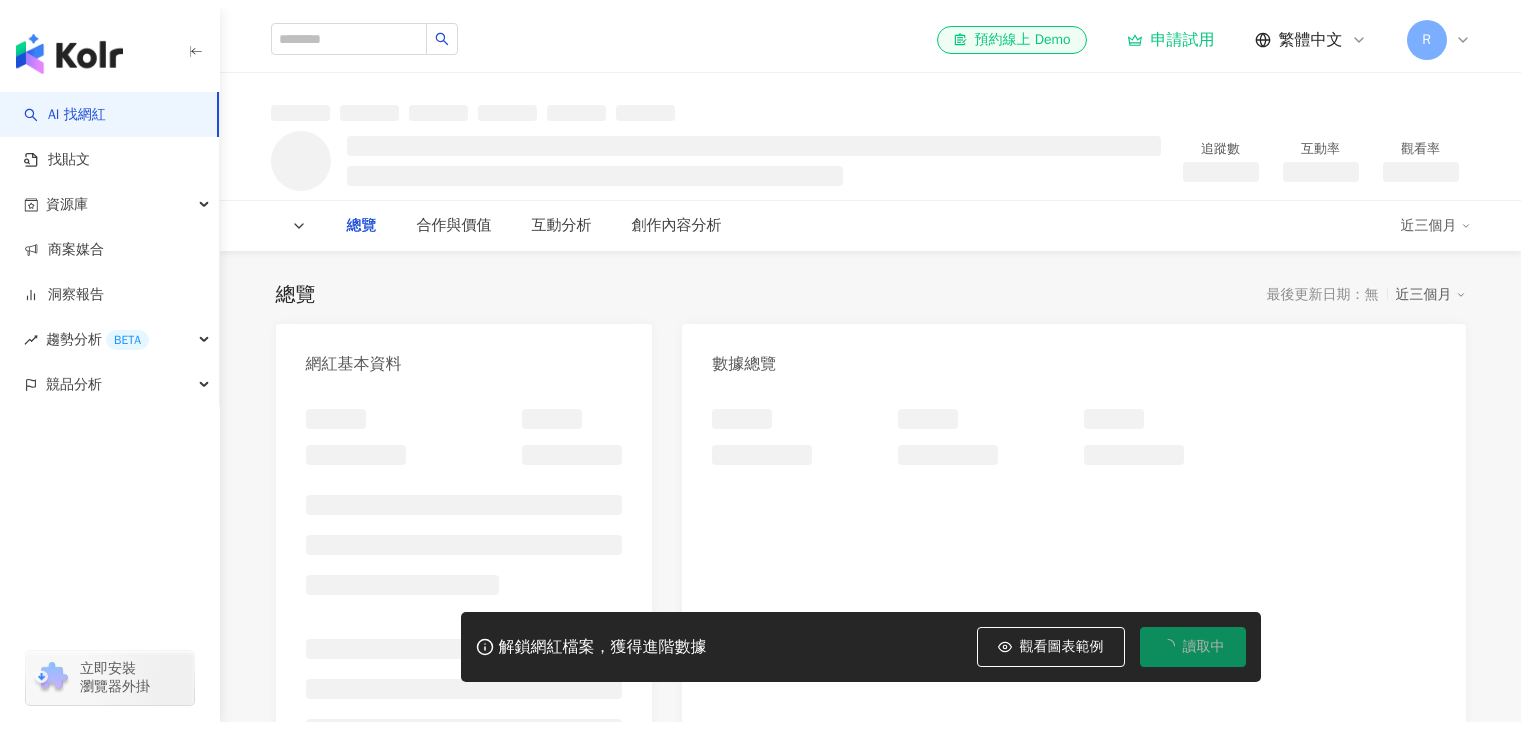 scroll, scrollTop: 0, scrollLeft: 0, axis: both 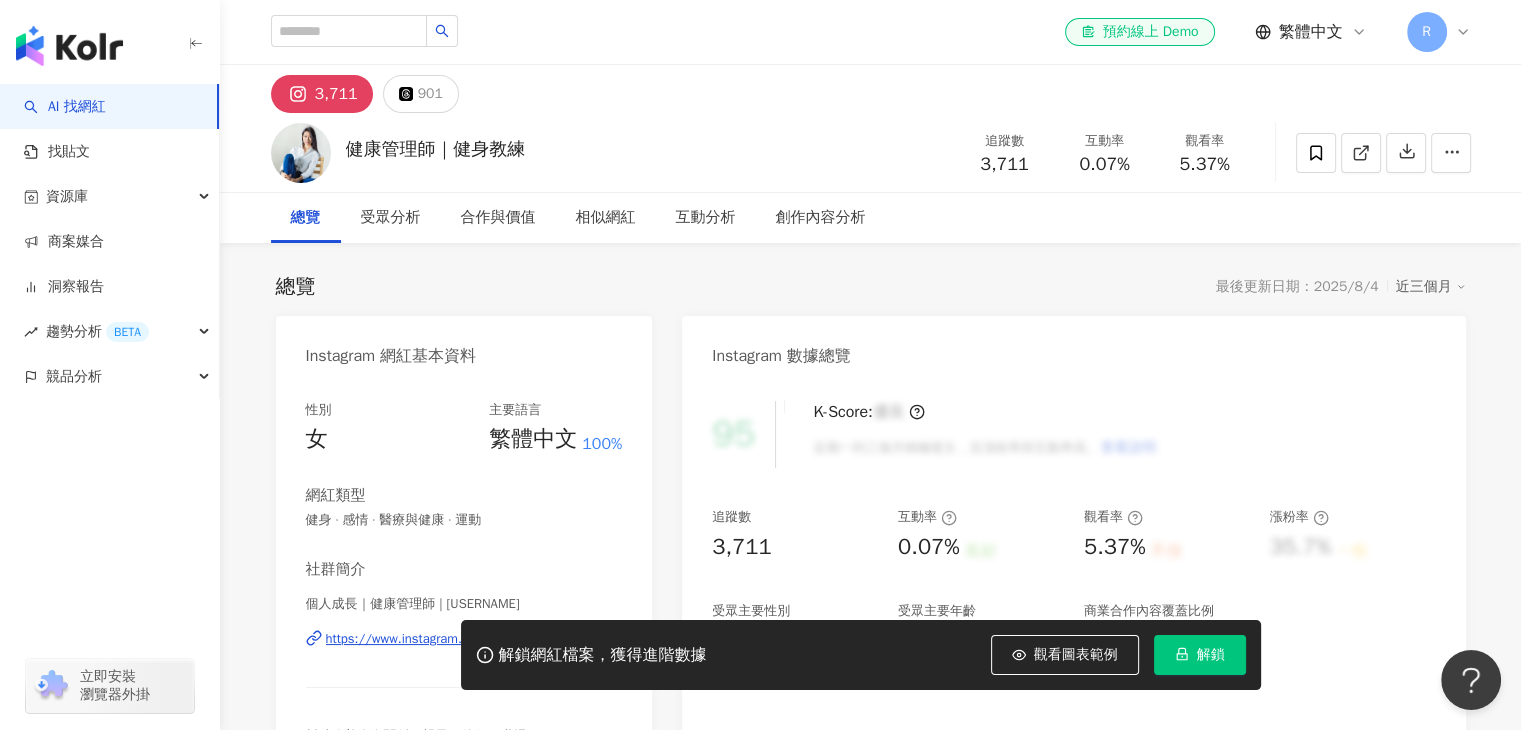 click on "解鎖網紅檔案，獲得進階數據 觀看圖表範例 解鎖" at bounding box center (760, 655) 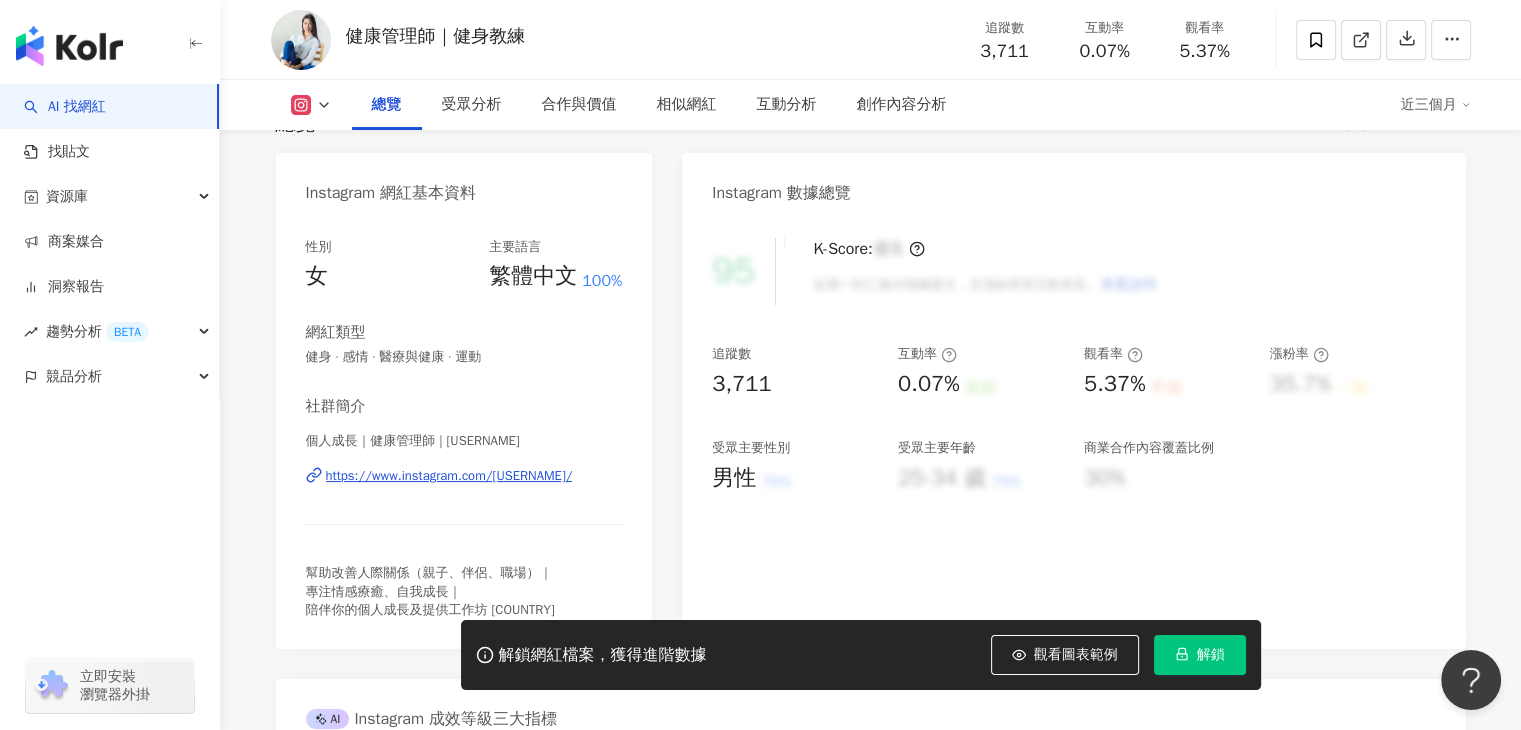 scroll, scrollTop: 200, scrollLeft: 0, axis: vertical 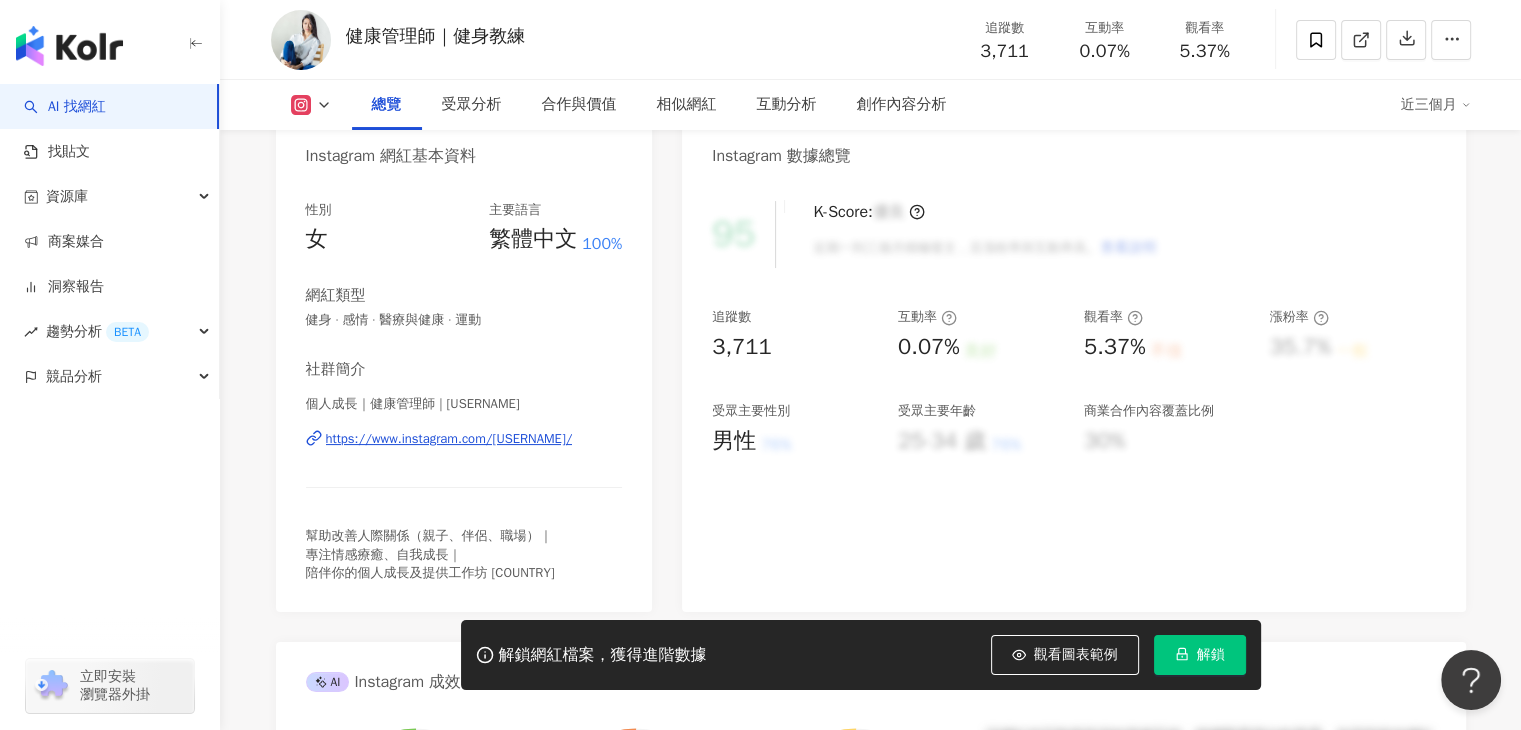 click on "https://www.instagram.com/[USERNAME]/" at bounding box center (449, 439) 